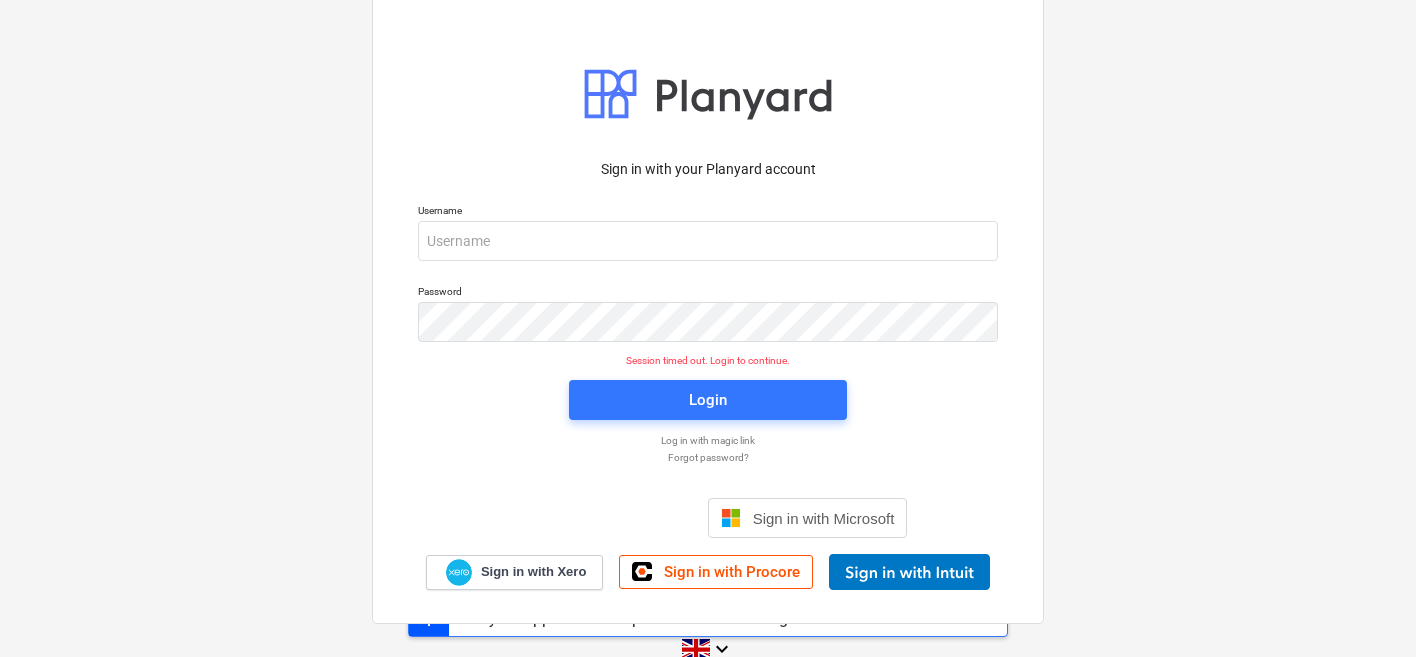 scroll, scrollTop: 33, scrollLeft: 0, axis: vertical 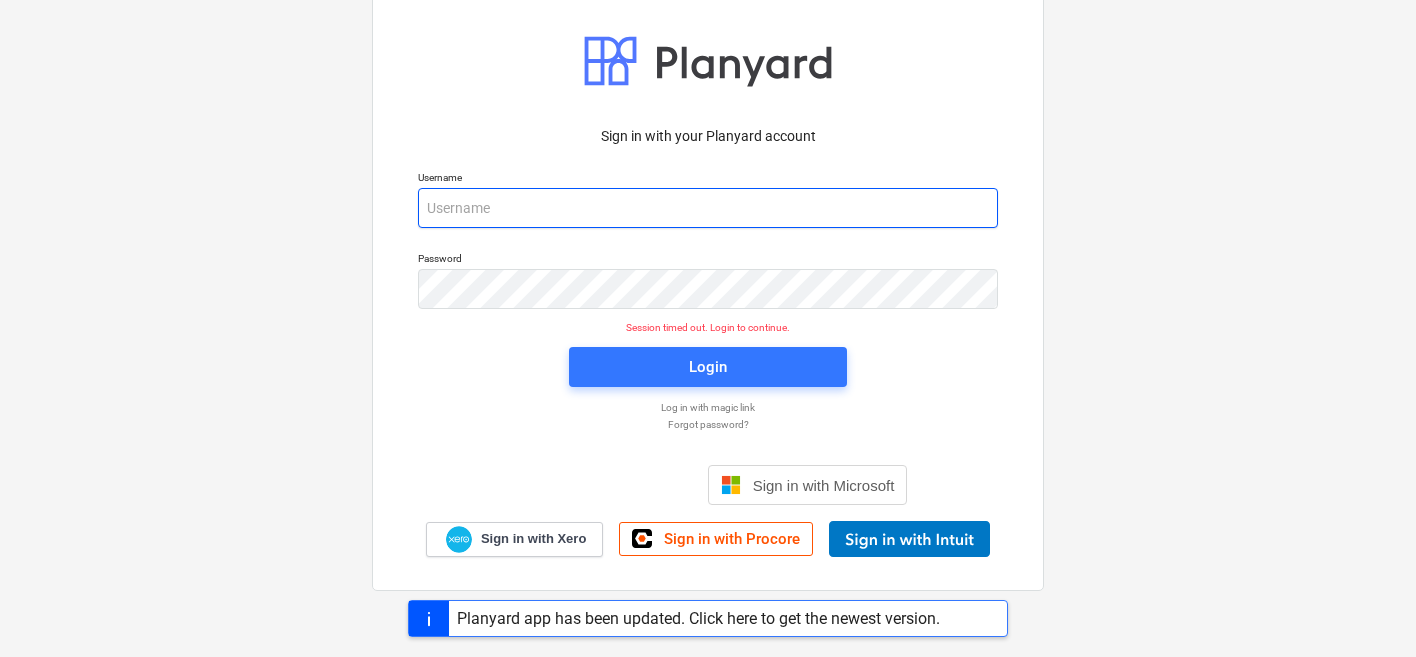 click at bounding box center [708, 208] 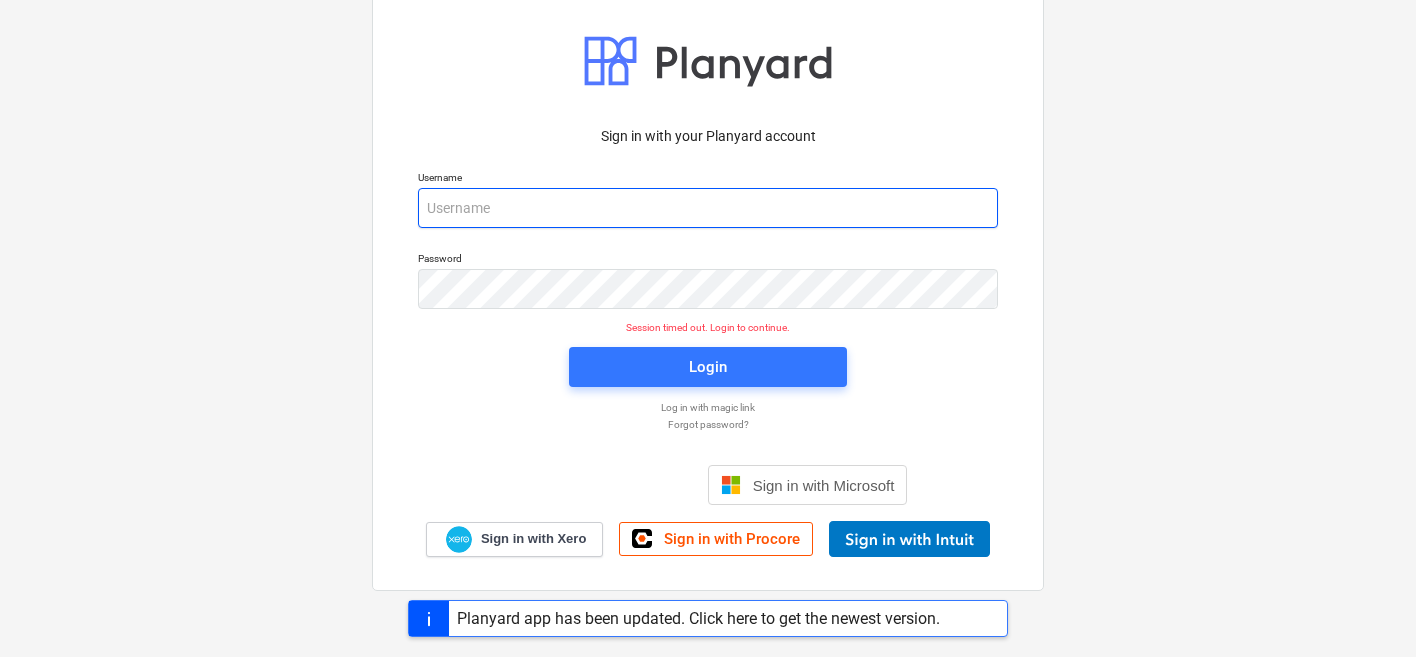 type on "[EMAIL]" 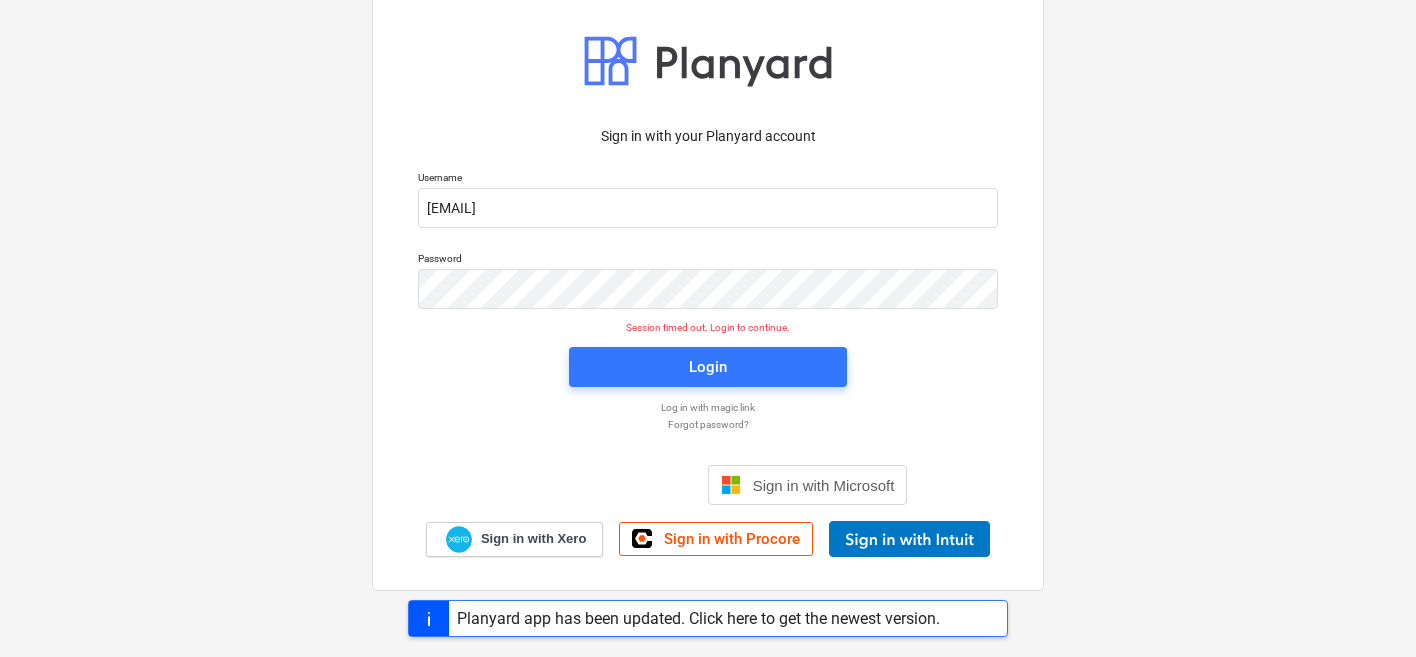 click on "Login" at bounding box center (708, 367) 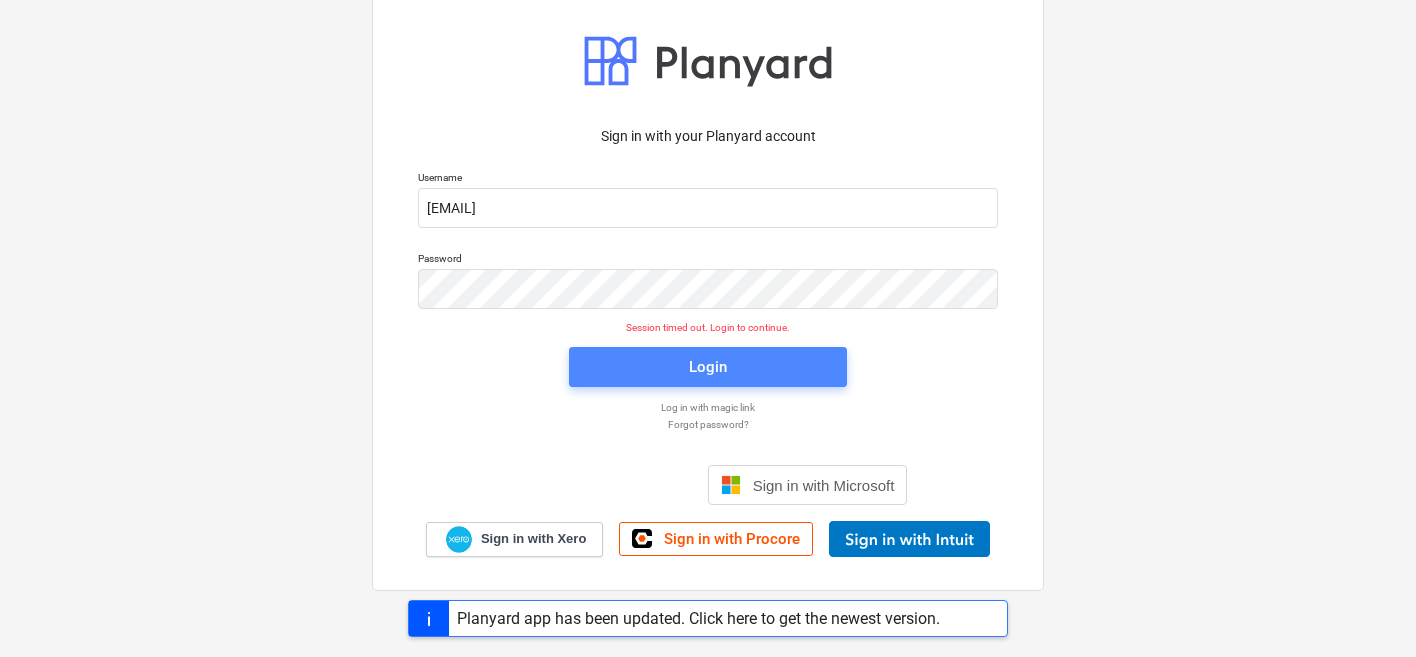 click on "Login" at bounding box center [708, 367] 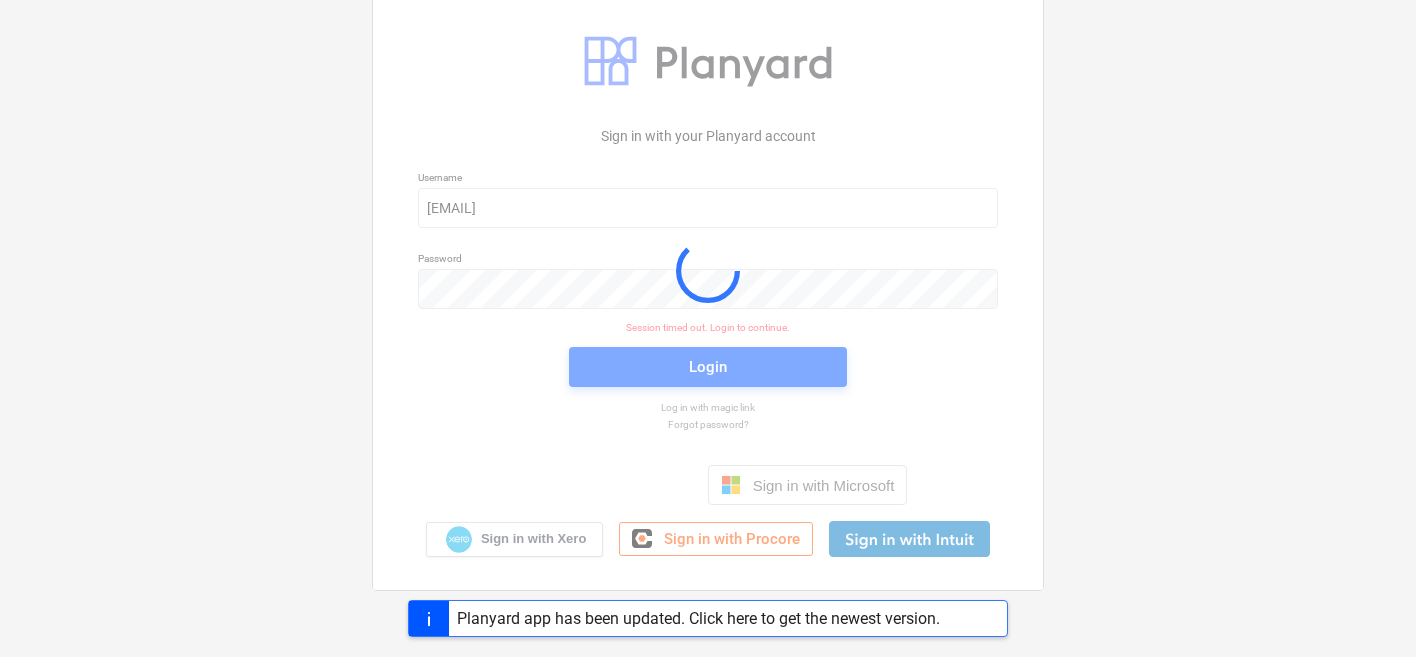 scroll, scrollTop: 0, scrollLeft: 0, axis: both 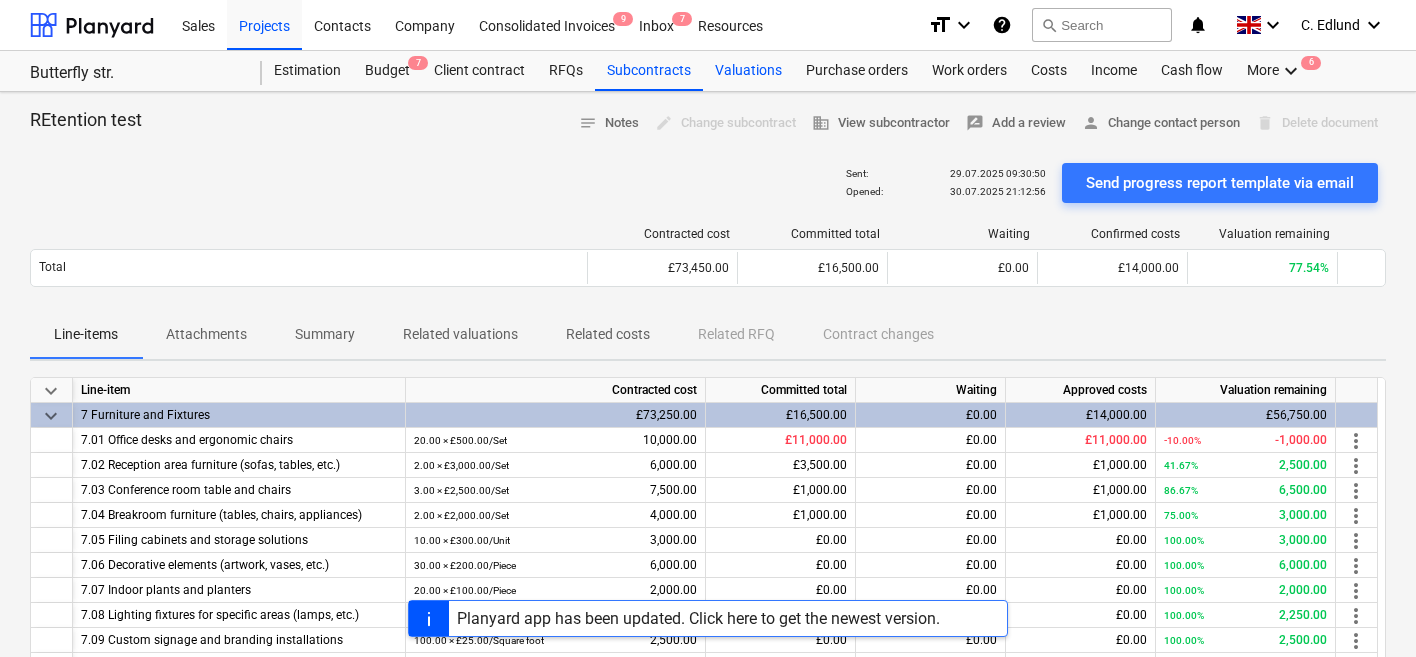 click on "Valuations" at bounding box center [748, 71] 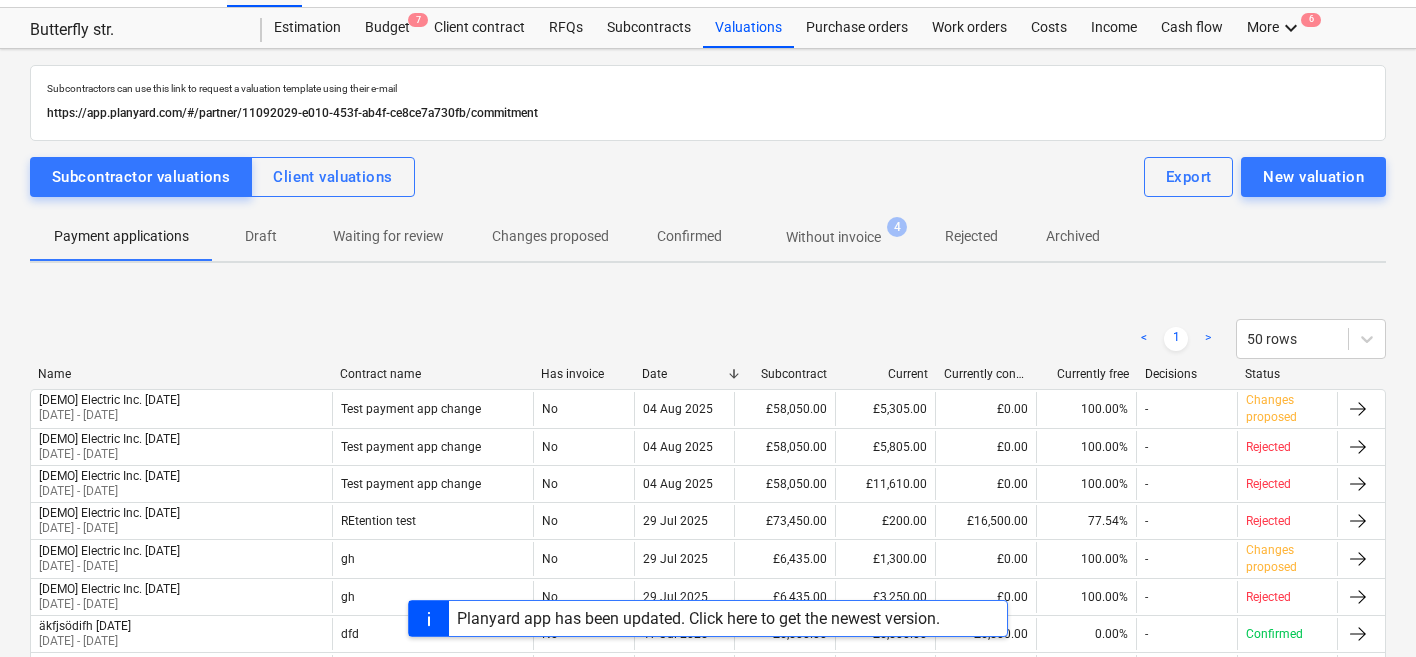 scroll, scrollTop: 0, scrollLeft: 0, axis: both 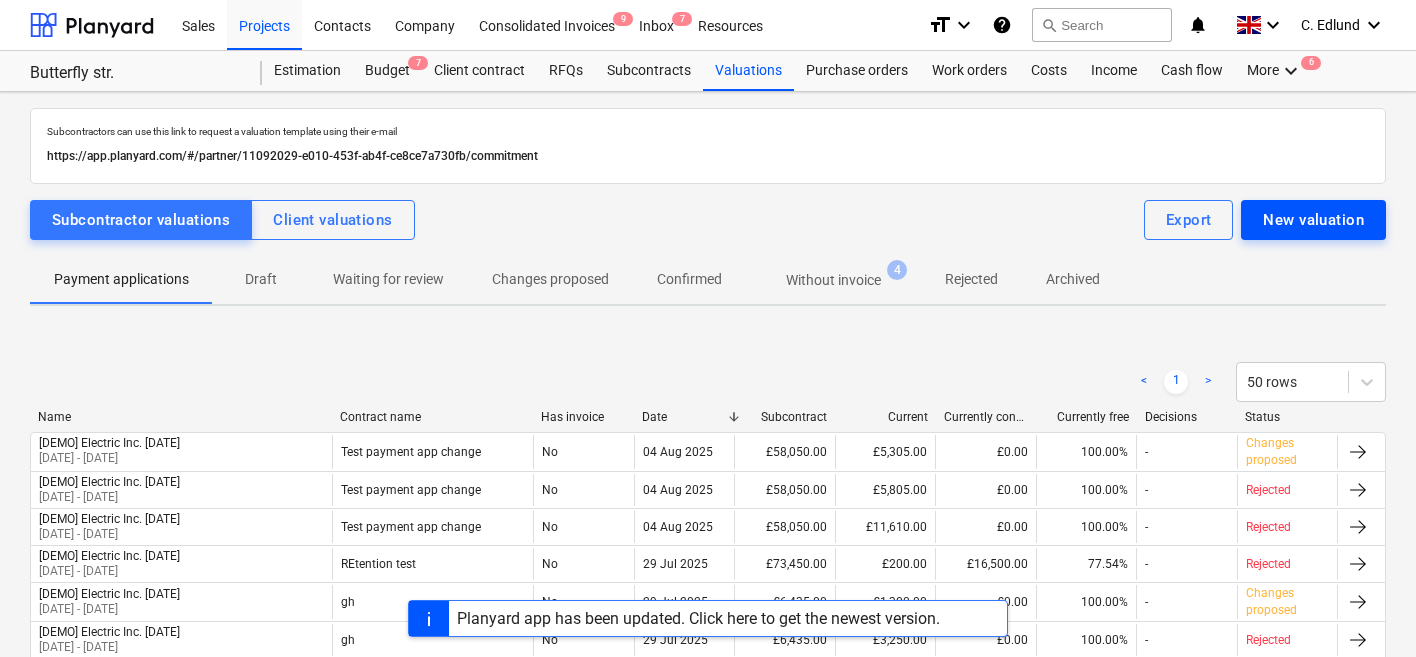 click on "New valuation" at bounding box center (1313, 220) 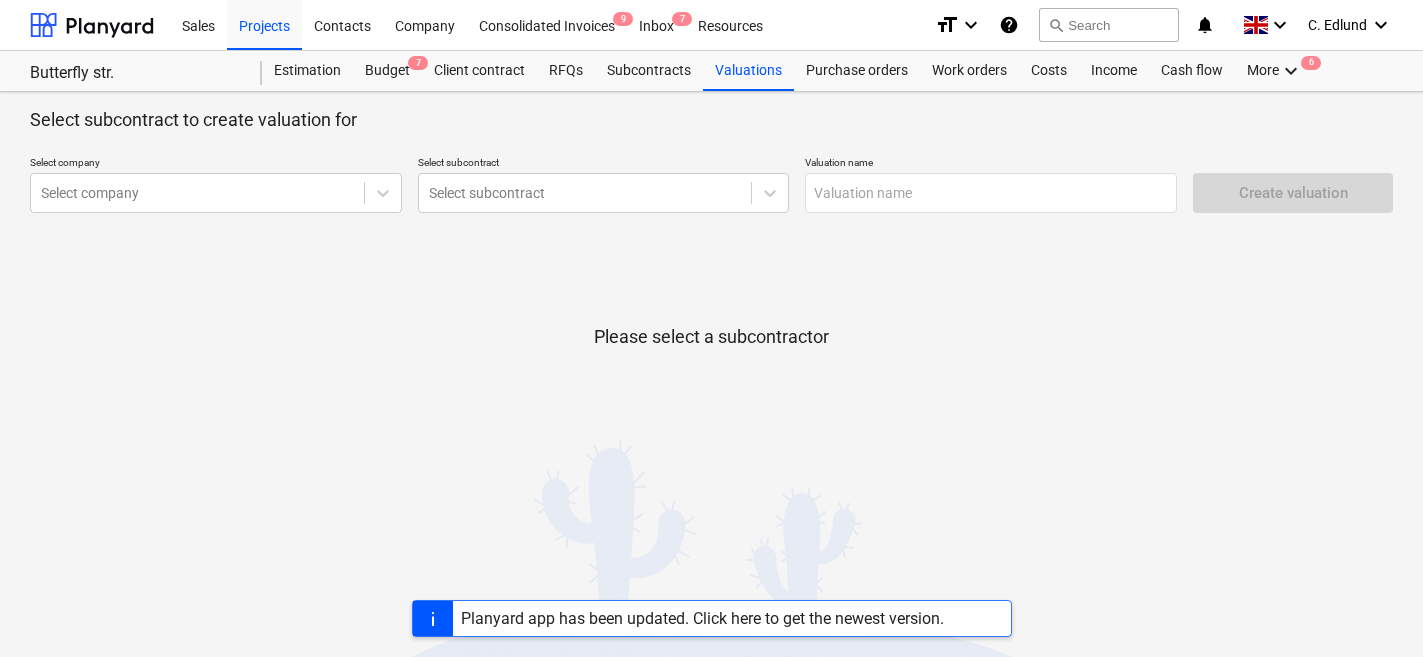 click on "Select company" at bounding box center (216, 164) 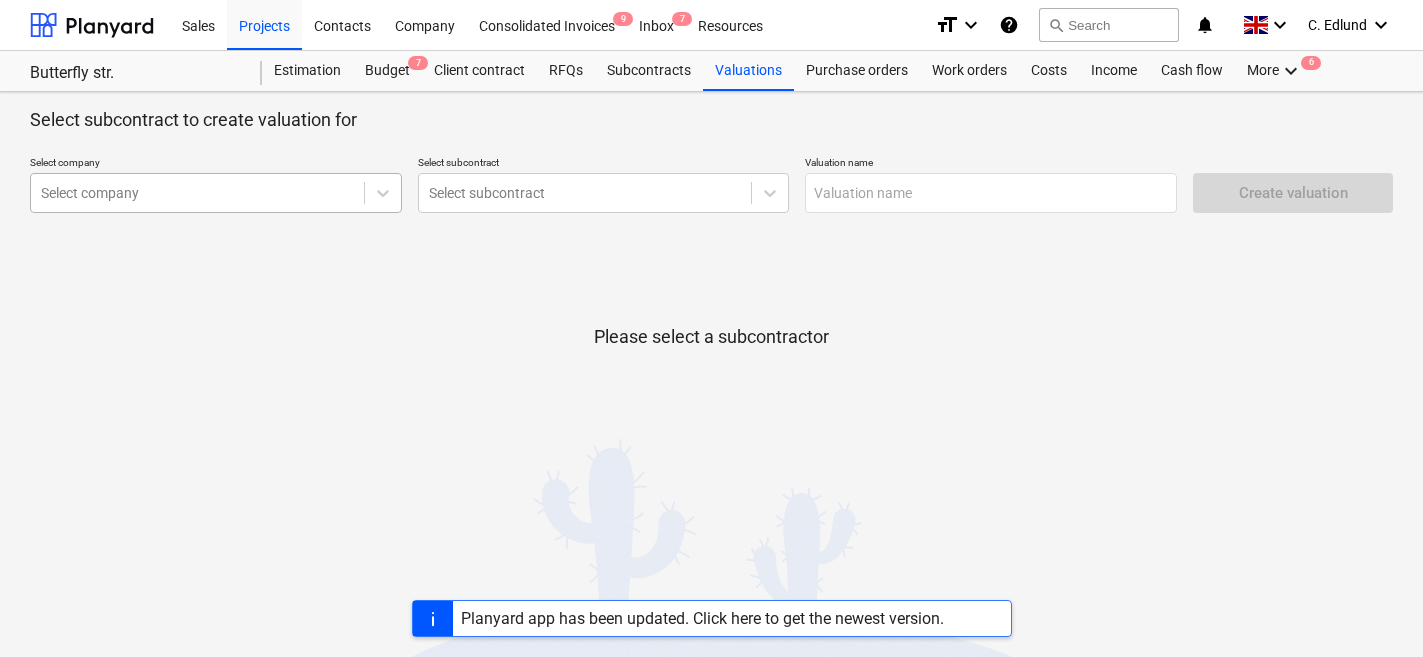 click at bounding box center (197, 193) 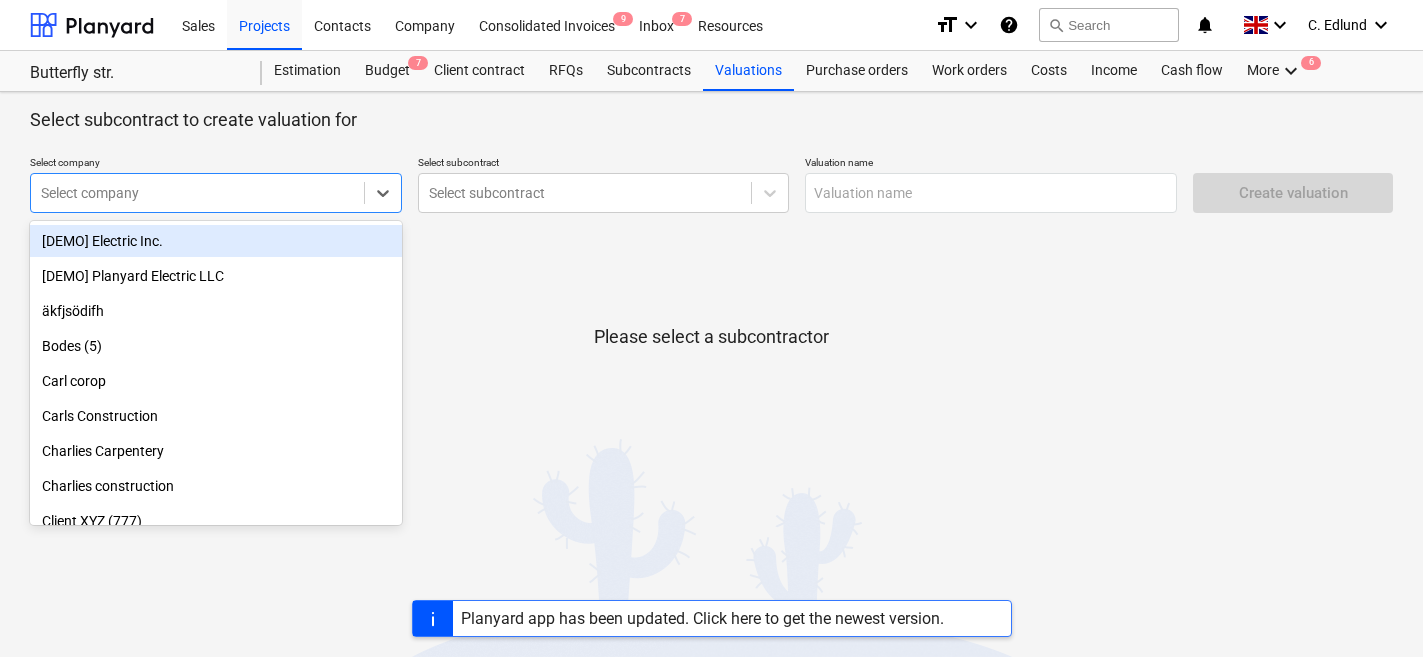 click on "[DEMO] Electric Inc." at bounding box center (216, 241) 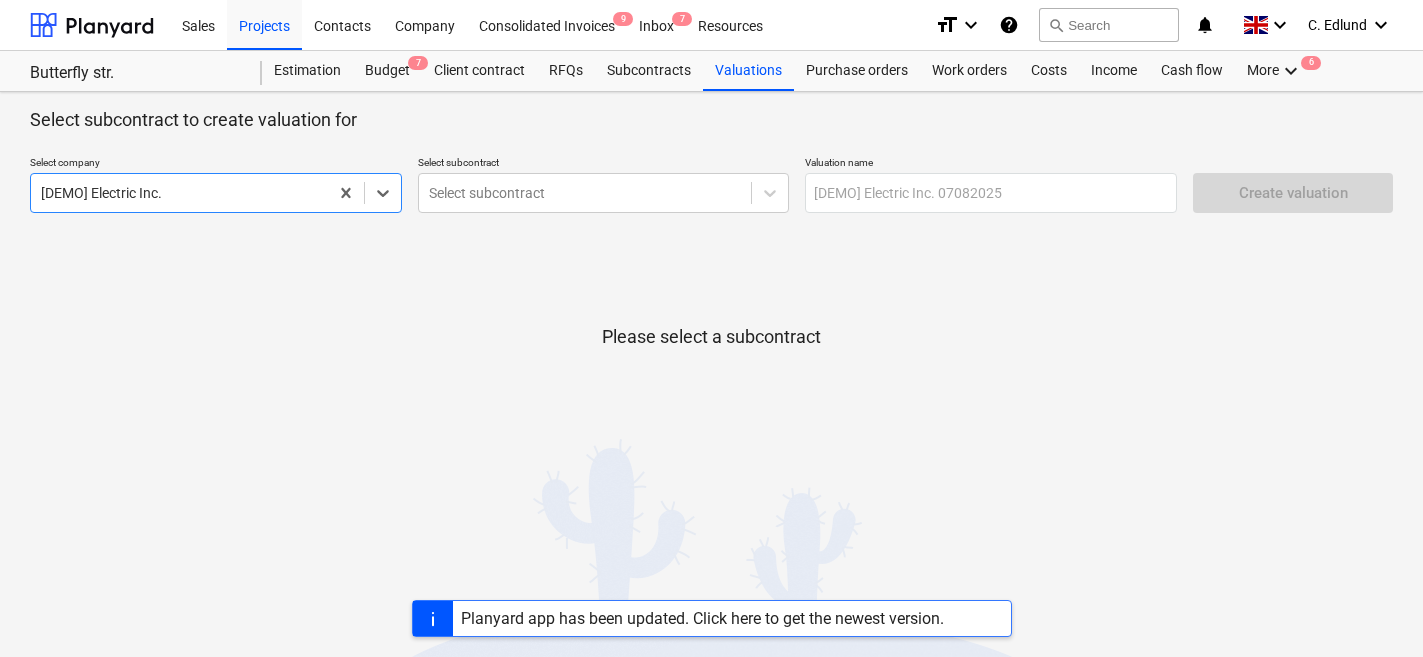 click on "Select subcontract" at bounding box center [604, 164] 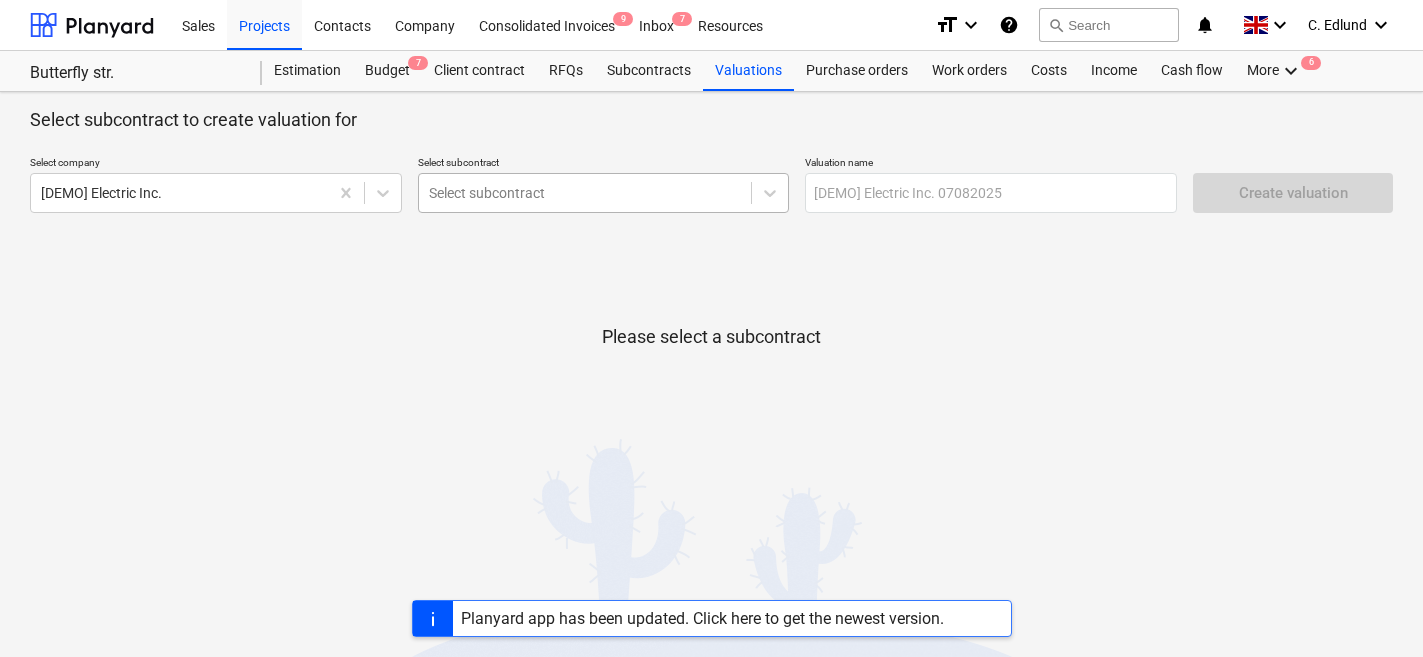 click at bounding box center (585, 193) 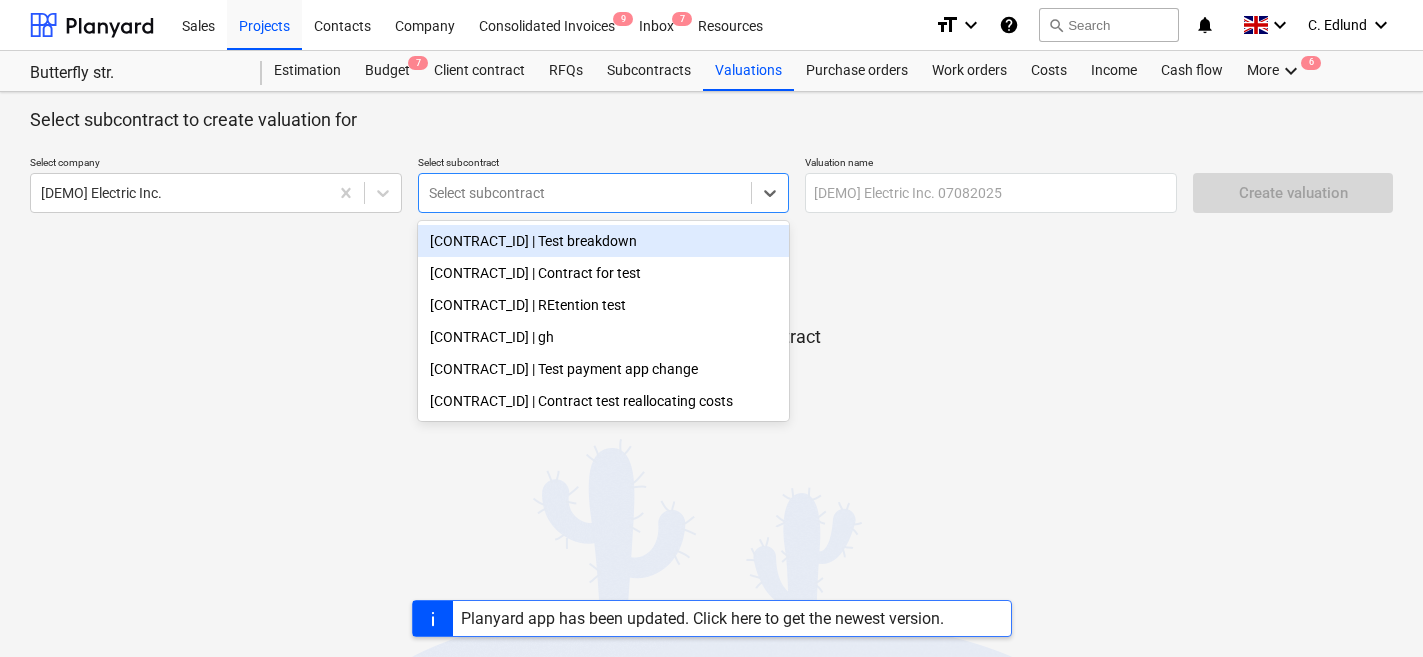 click on "13378-SO-010 | Test breakdown" at bounding box center [604, 241] 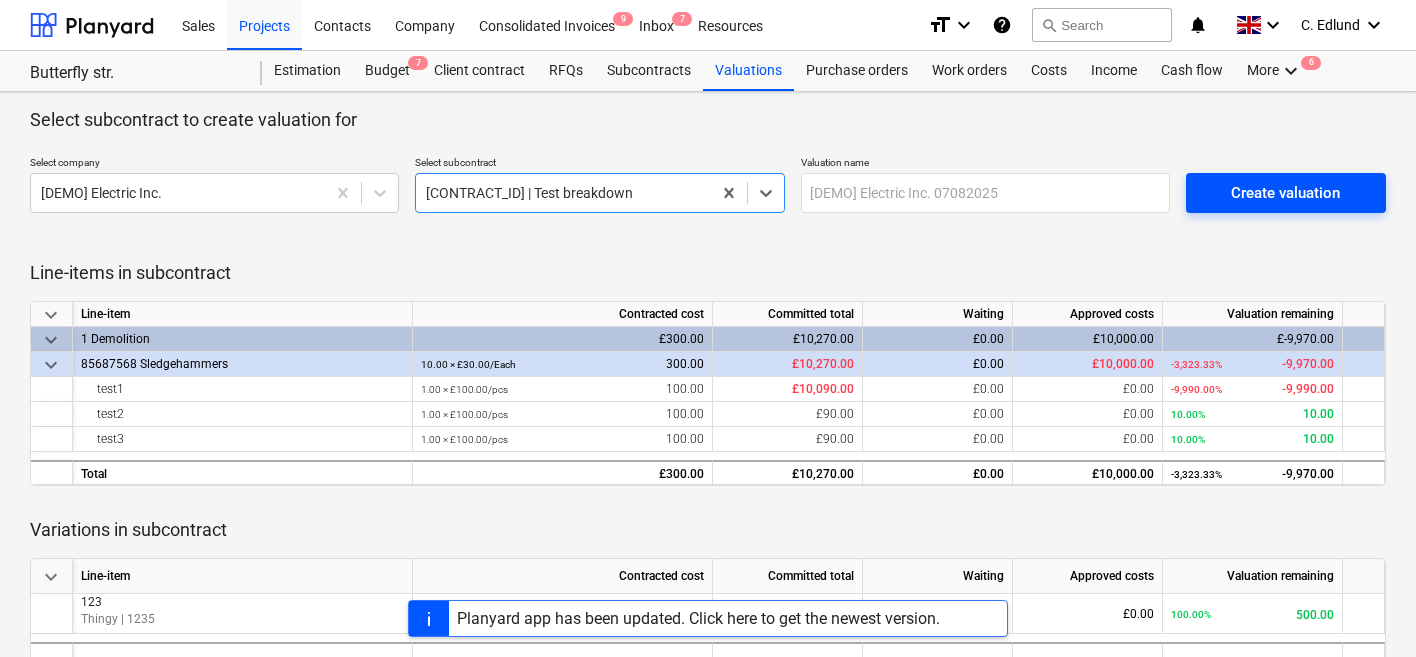click on "Create valuation" at bounding box center (1286, 193) 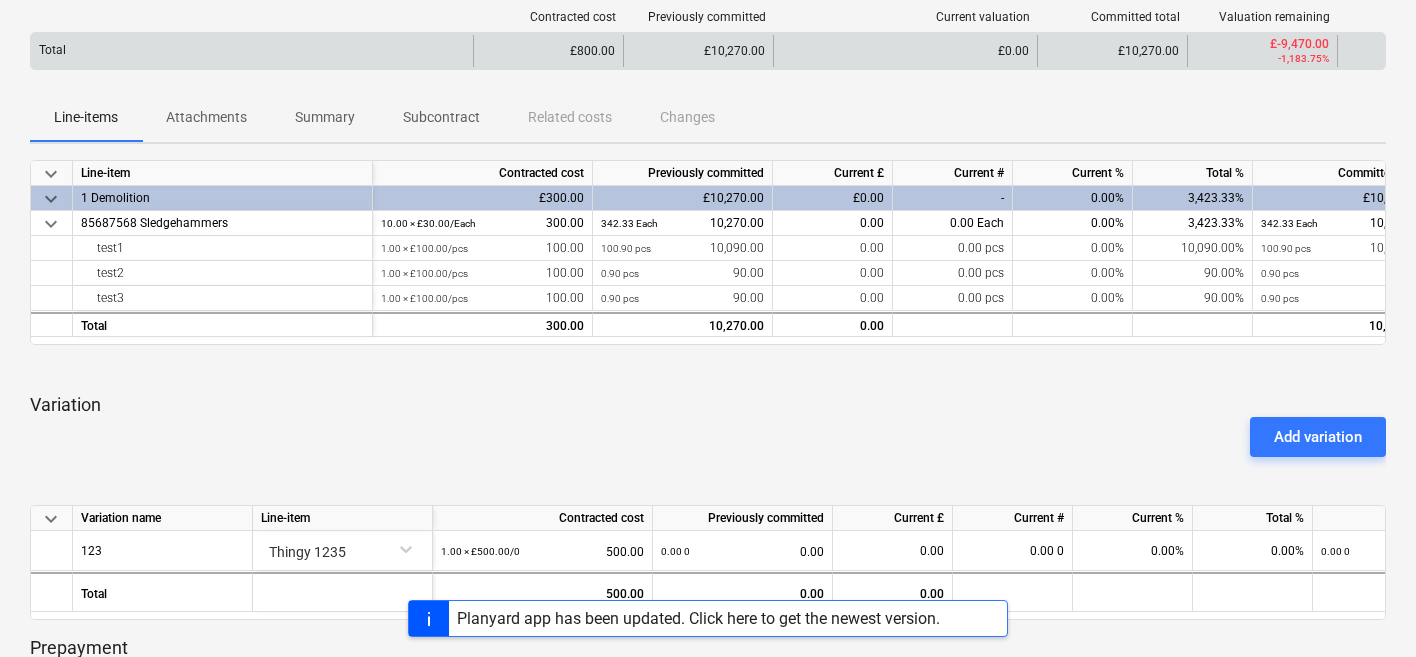 scroll, scrollTop: 0, scrollLeft: 0, axis: both 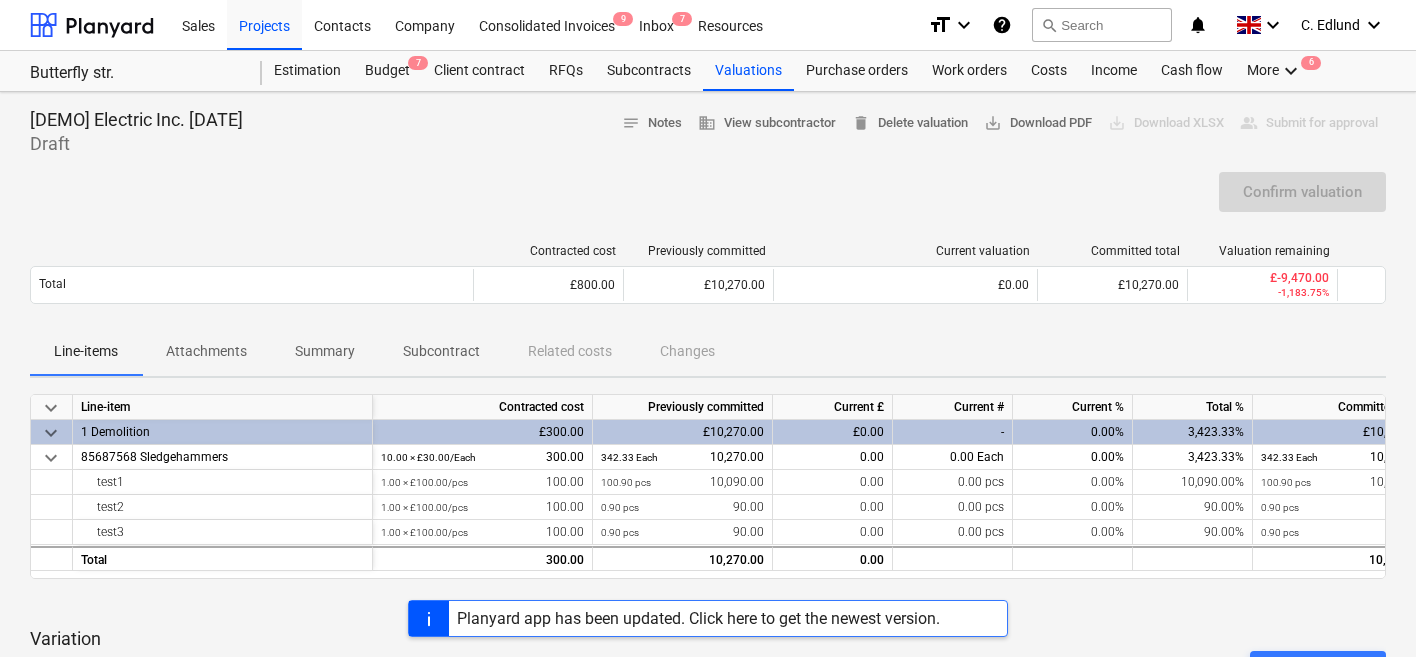 click on "Project fetching failed You do not have permissions for this action" at bounding box center [1136, 32] 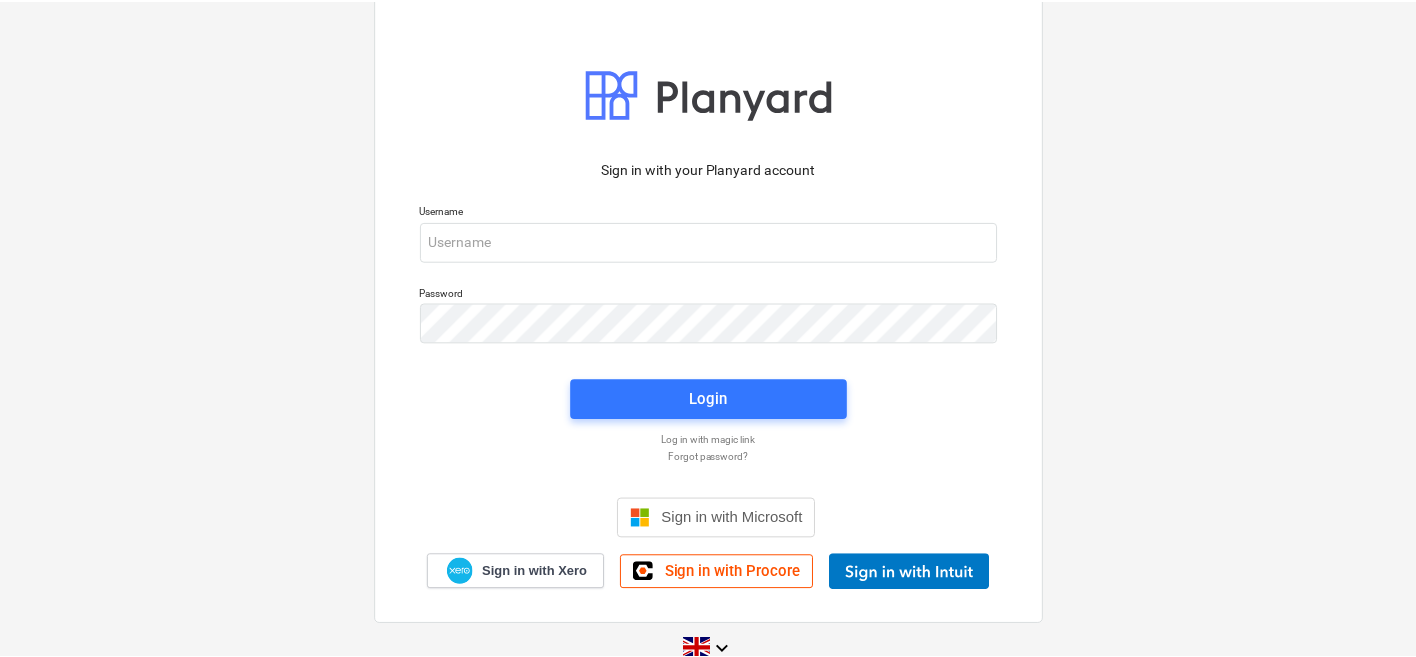 scroll, scrollTop: 0, scrollLeft: 0, axis: both 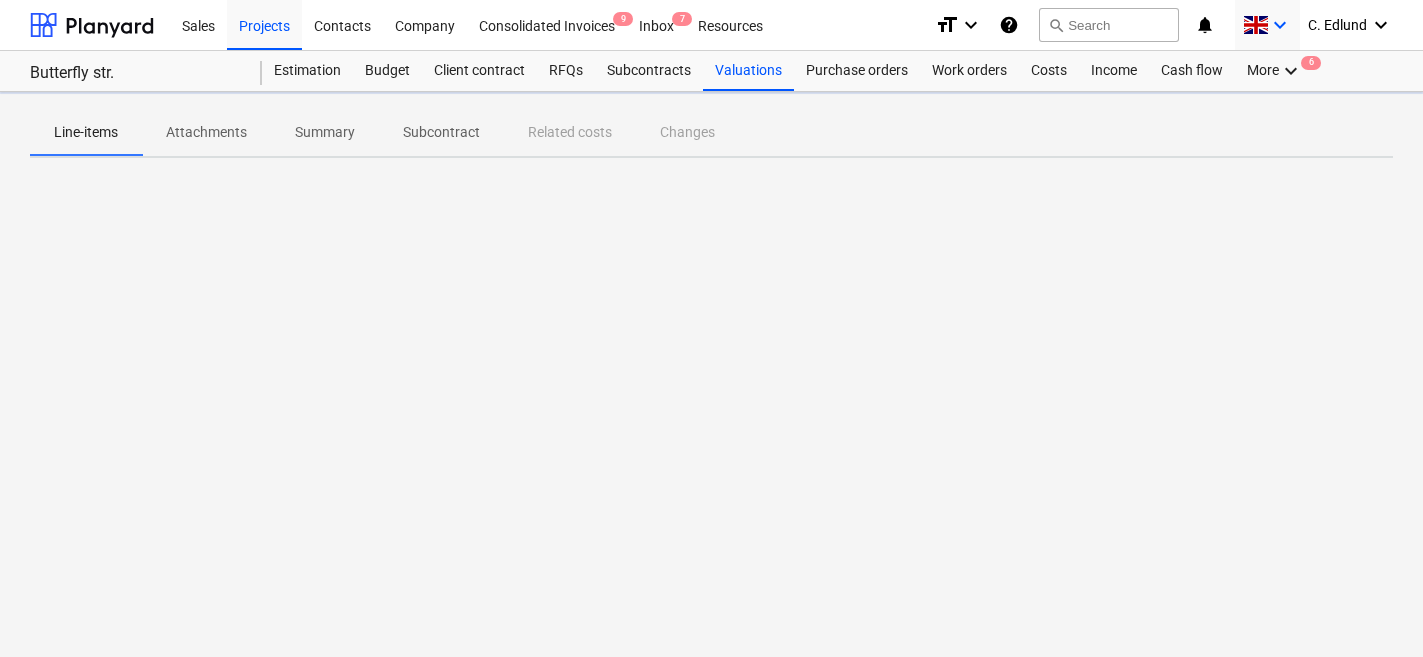 click on "keyboard_arrow_down" at bounding box center (1280, 25) 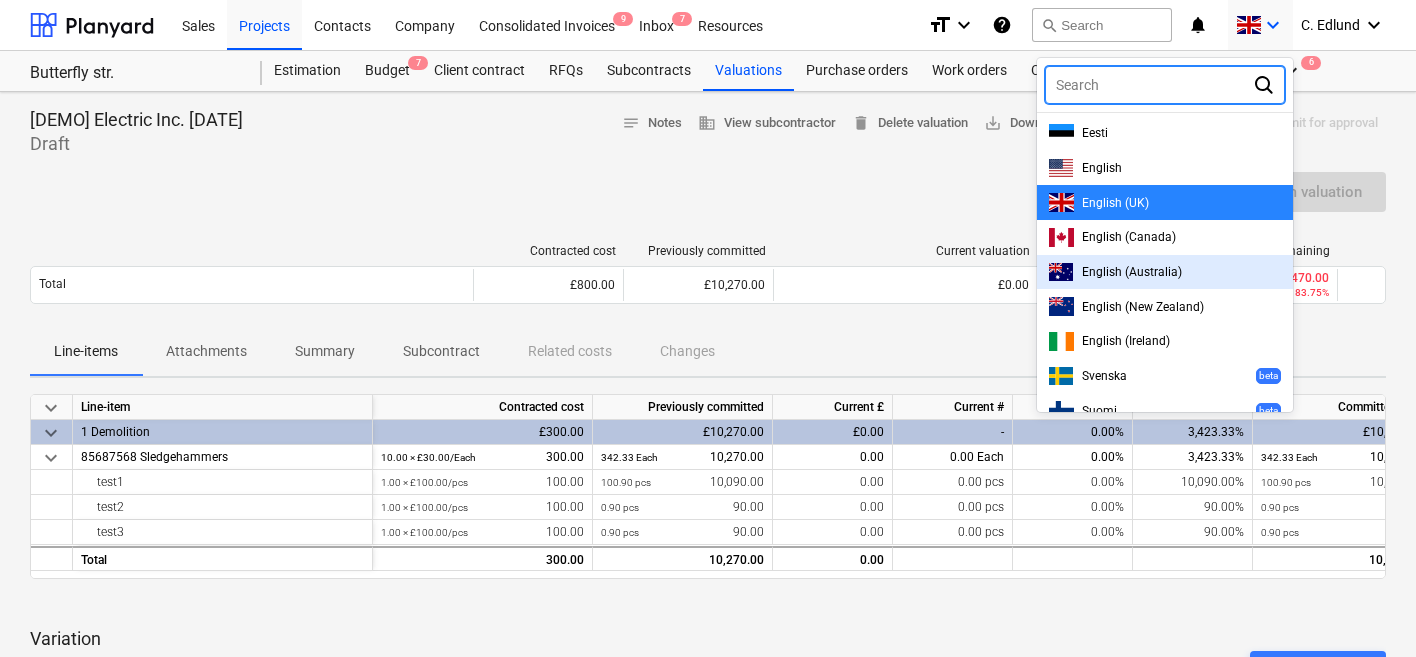 click on "English (Australia)" at bounding box center (1165, 272) 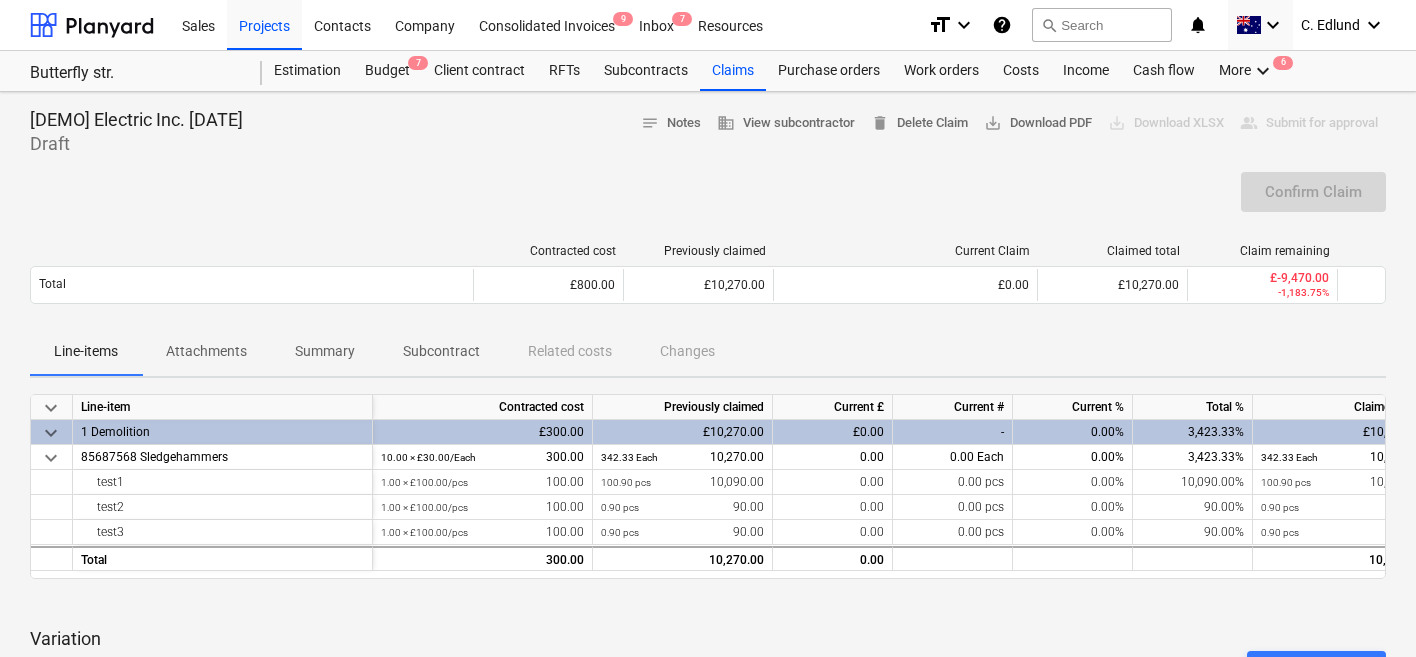 click on "Contracted cost Previously claimed Current Claim Claimed total Claim remaining Total £800.00 £10,270.00 £0.00 £10,270.00 £-9,470.00 -1,183.75% Please wait" at bounding box center [708, 278] 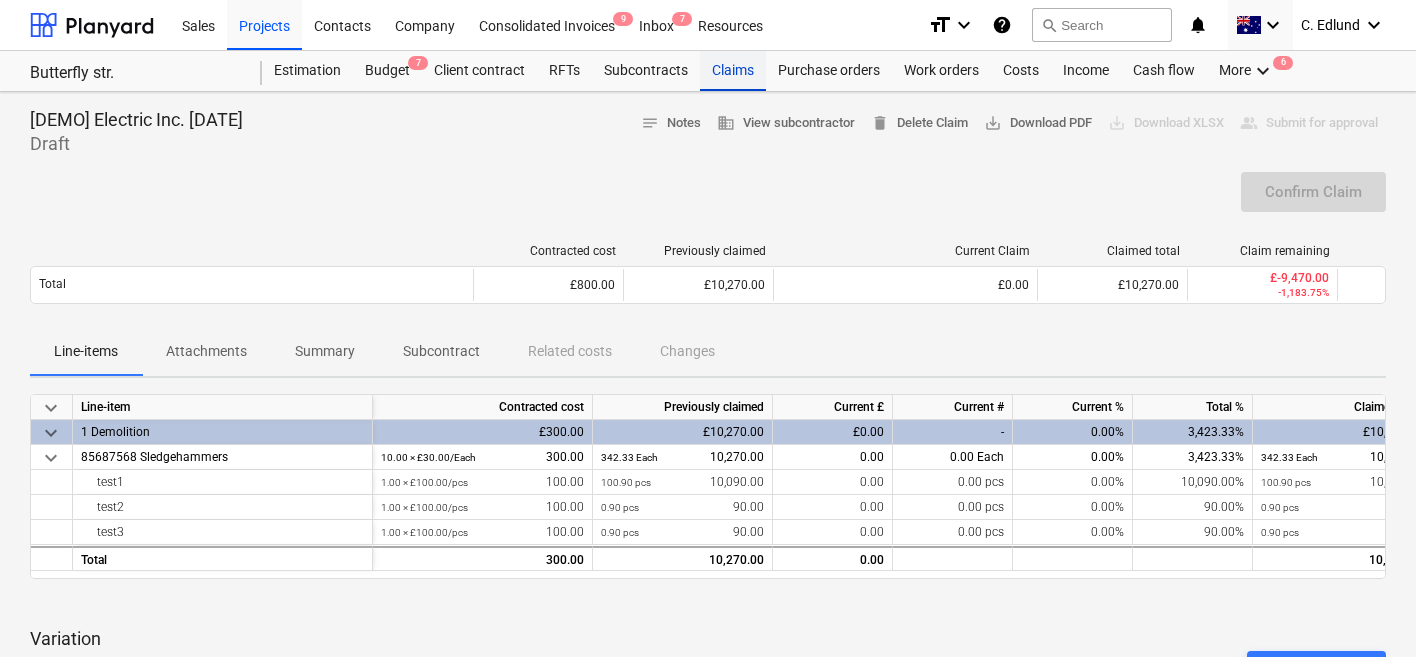 click on "Claims" at bounding box center [733, 71] 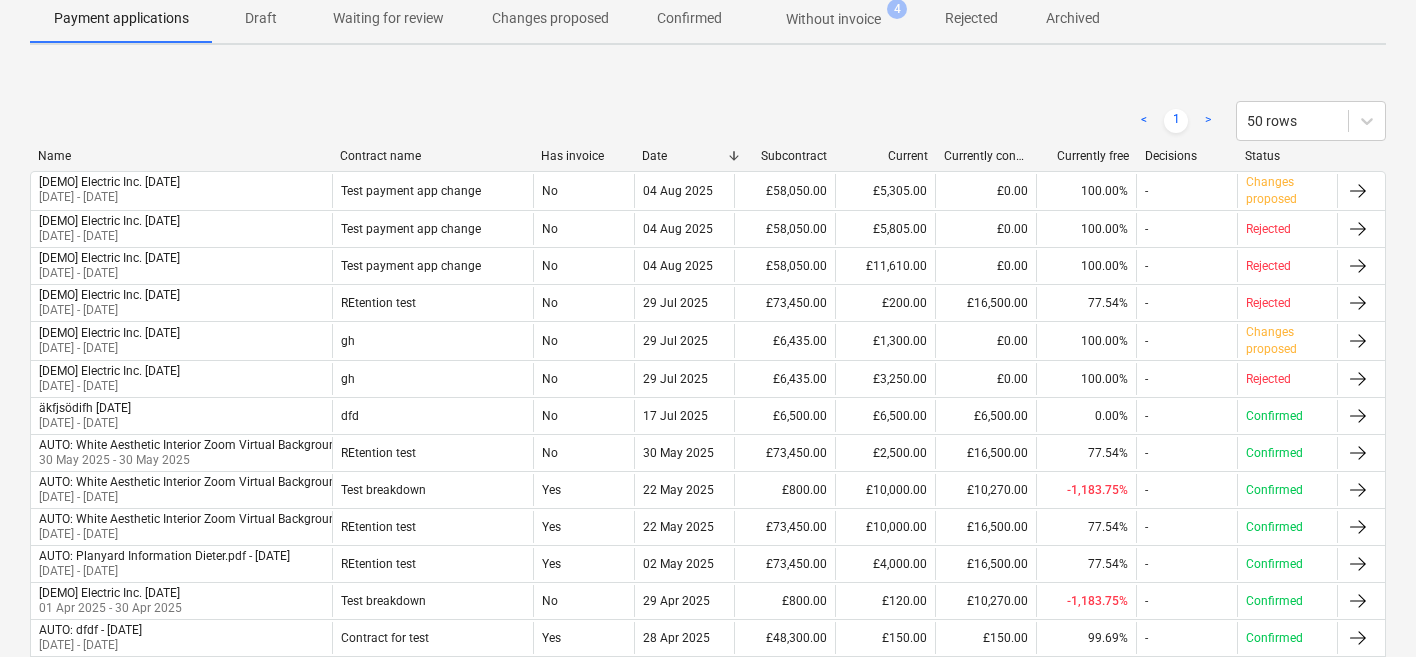 scroll, scrollTop: 260, scrollLeft: 0, axis: vertical 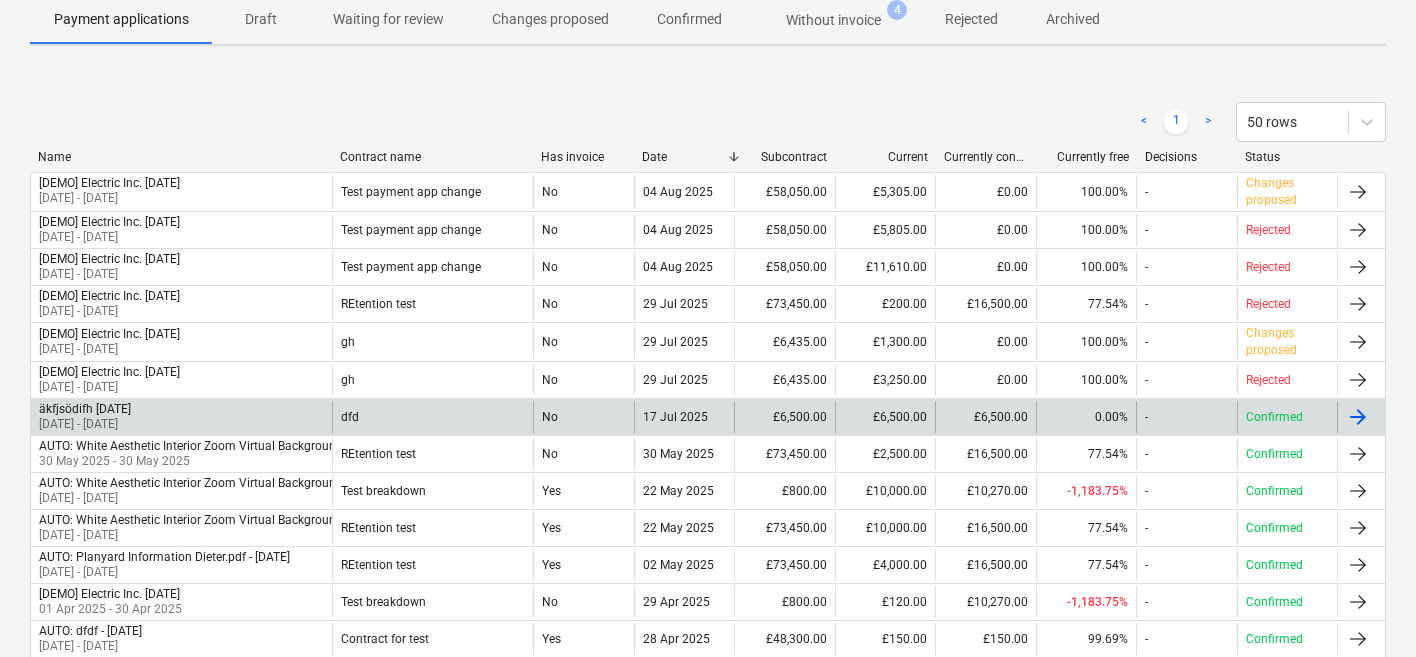 click on "äkfjsödifh [DATE] [DATE] - [DATE]" at bounding box center [181, 417] 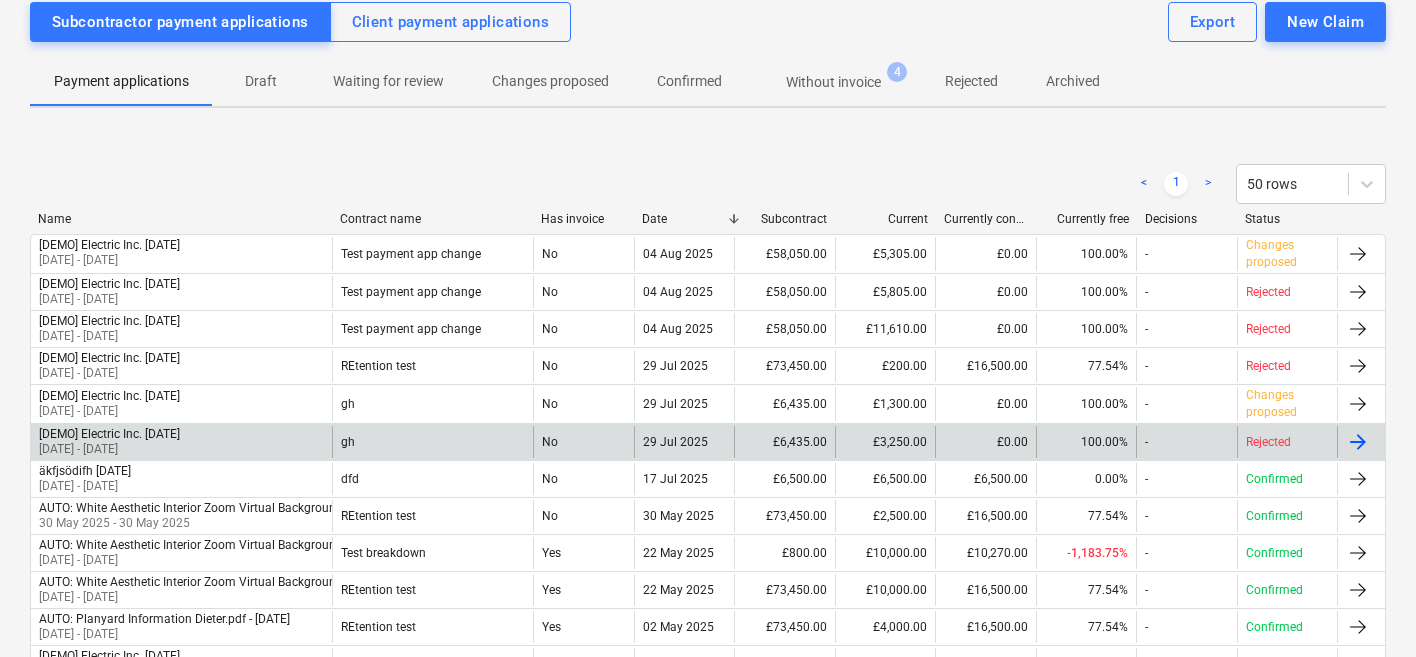 scroll, scrollTop: 177, scrollLeft: 0, axis: vertical 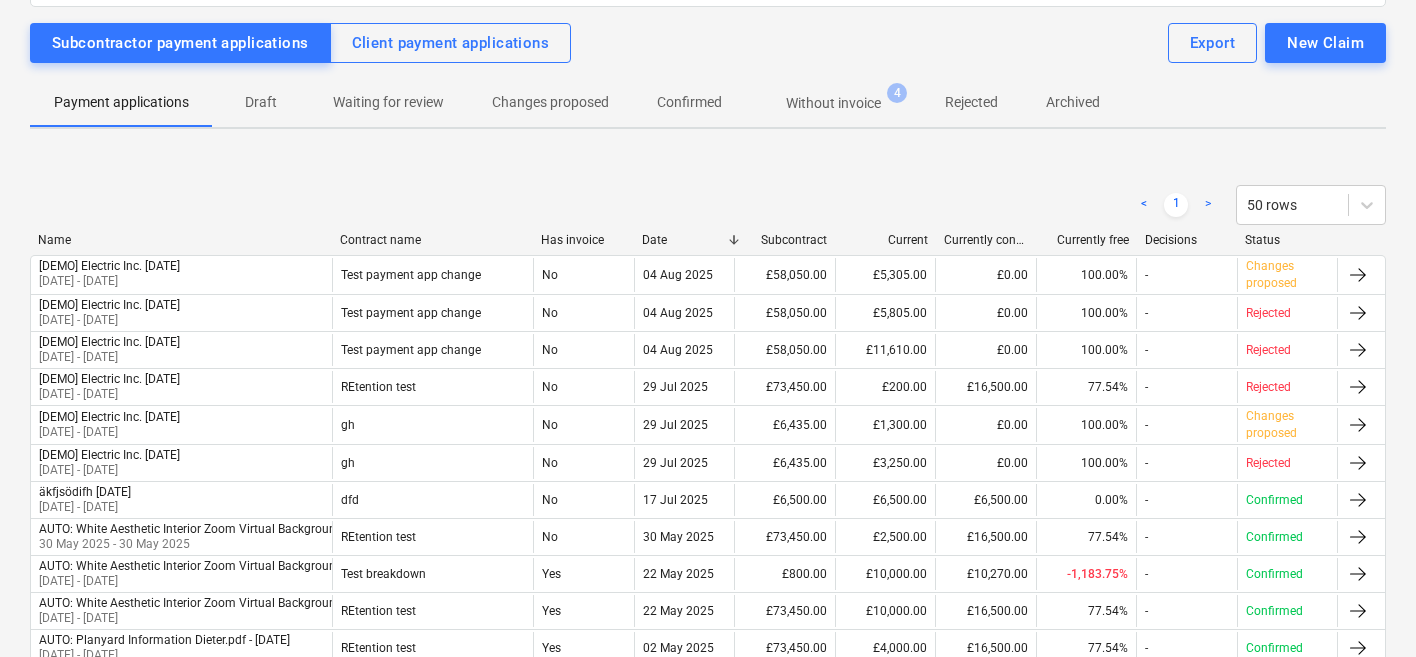 click on "Changes proposed" at bounding box center (550, 102) 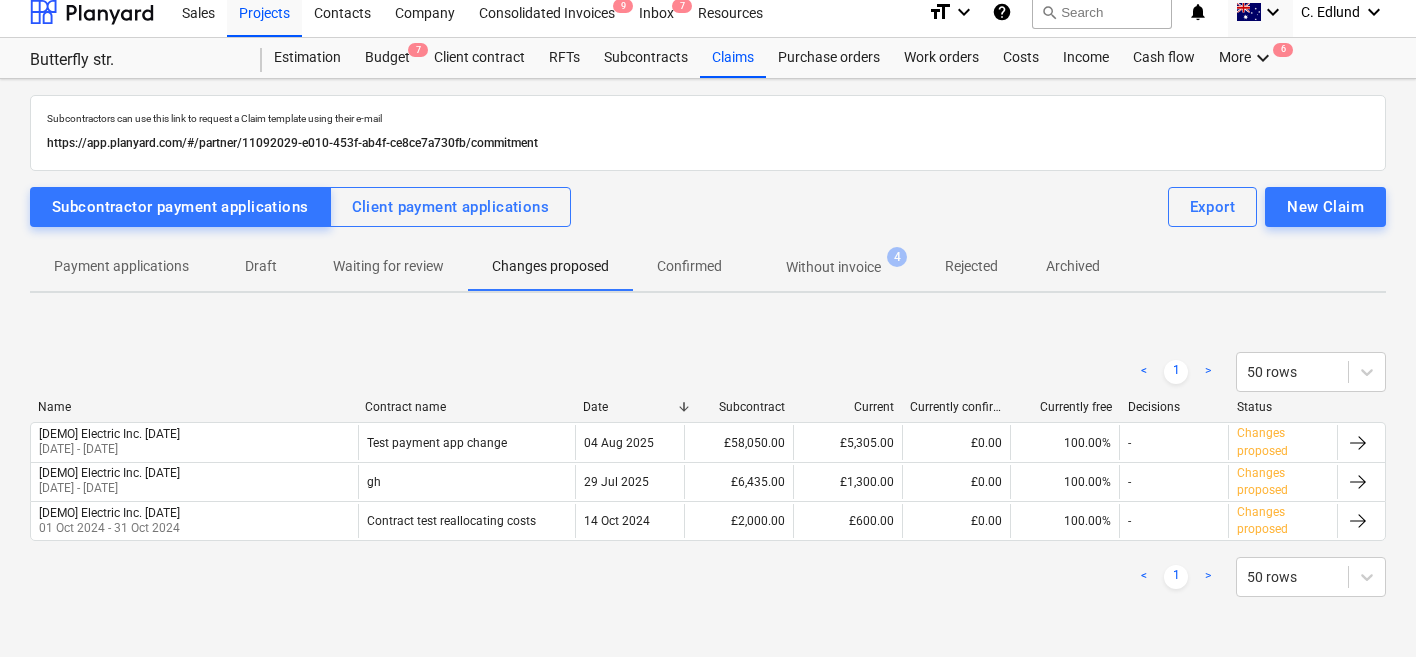 scroll, scrollTop: 13, scrollLeft: 0, axis: vertical 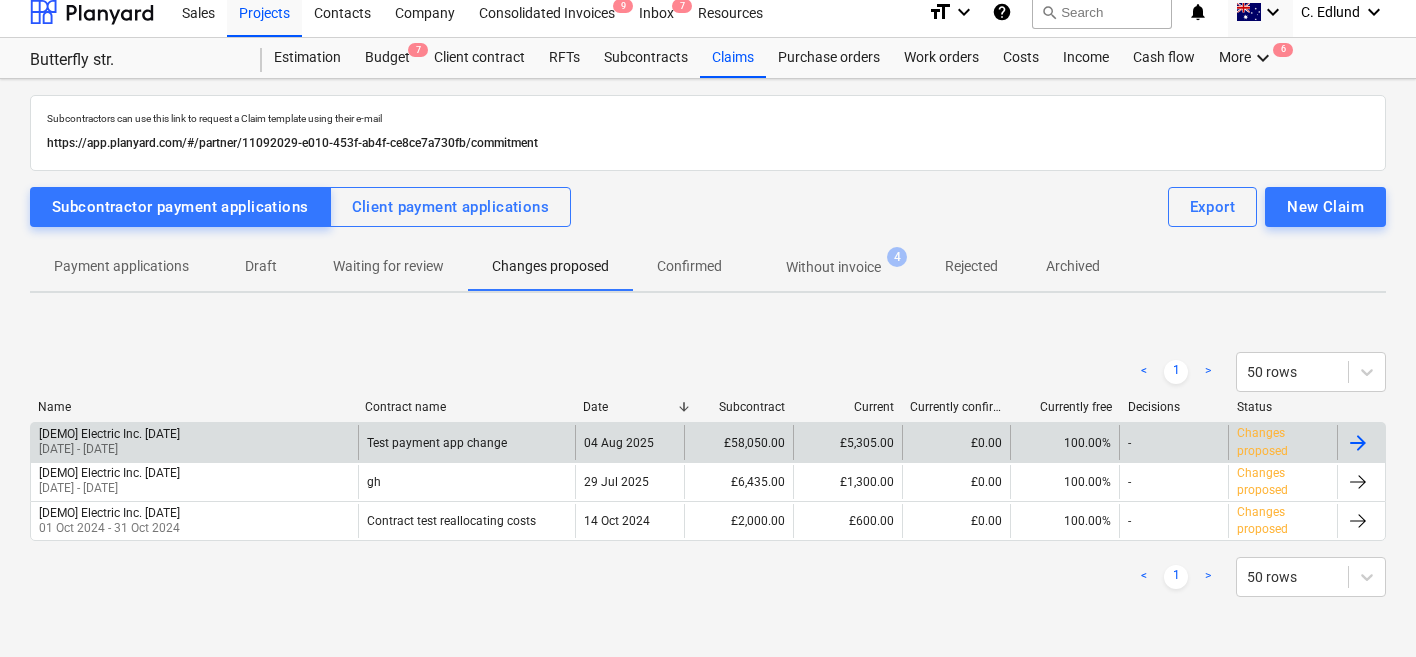 click on "[DEMO] Electric Inc. [DATE] [DATE] - [DATE]" at bounding box center [194, 442] 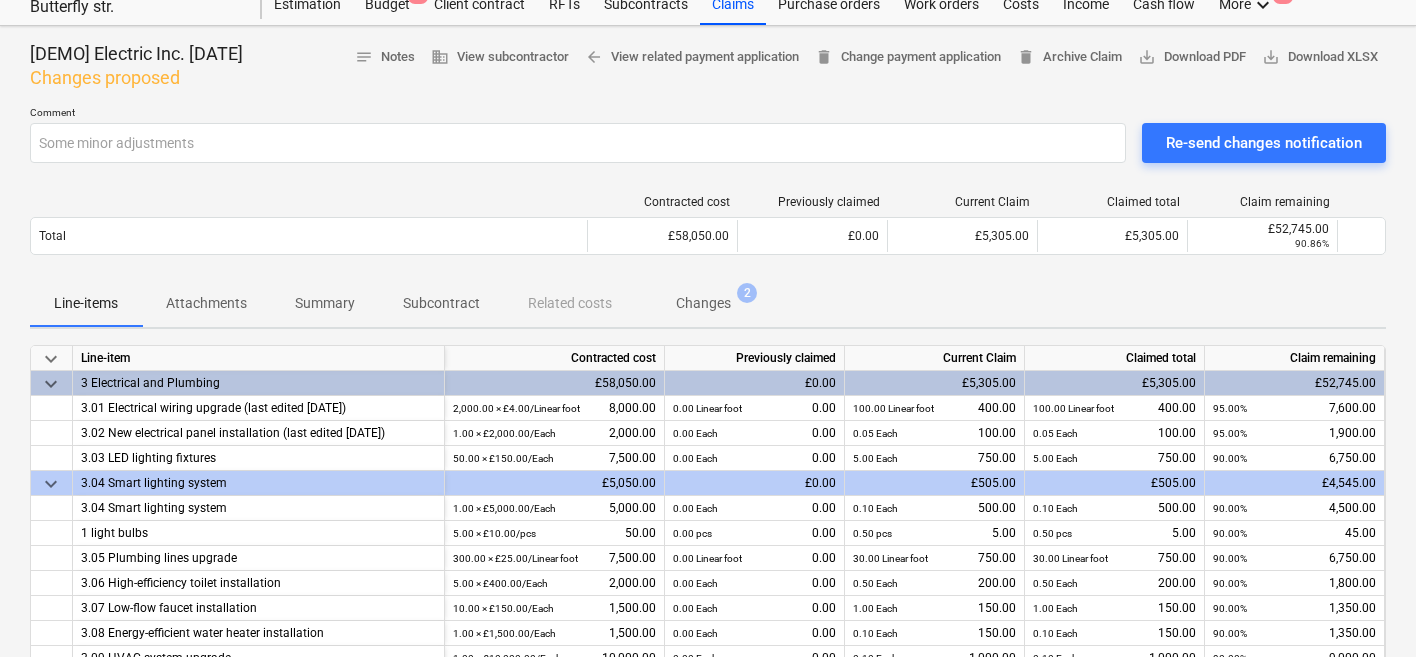 scroll, scrollTop: 0, scrollLeft: 0, axis: both 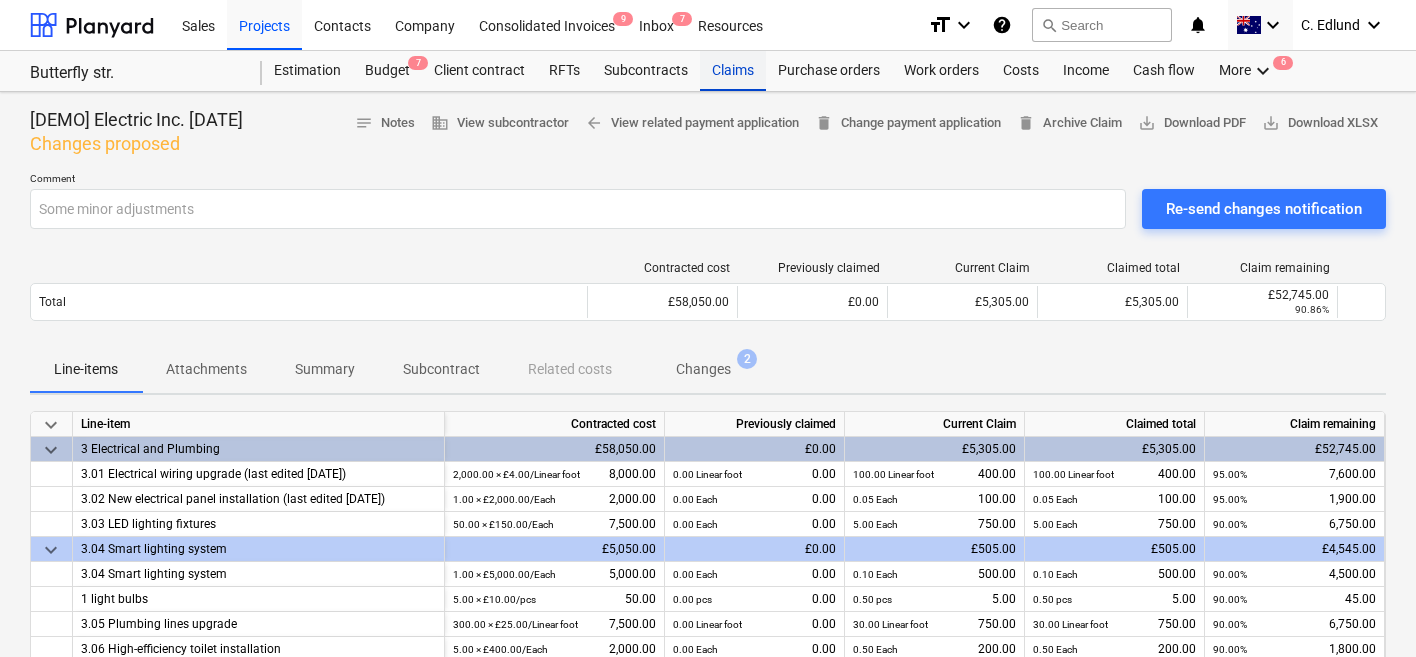 click on "Claims" at bounding box center [733, 71] 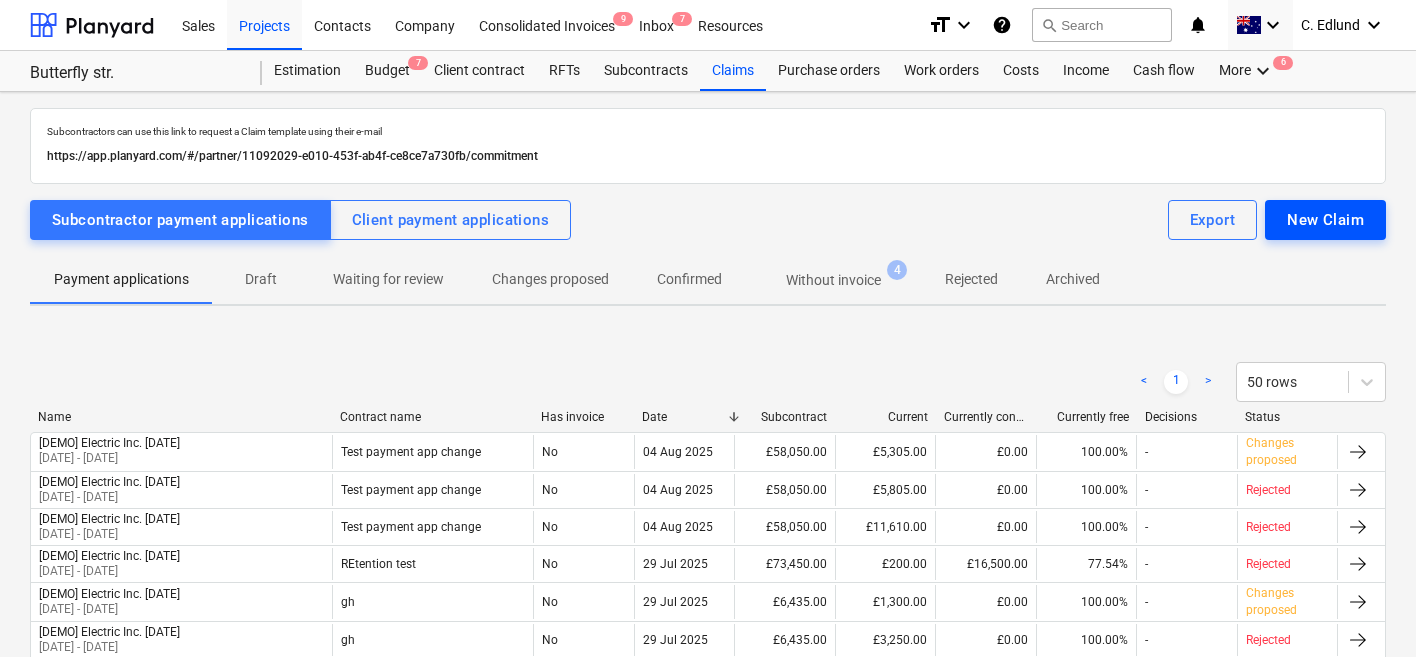 click on "New Claim" at bounding box center (1325, 220) 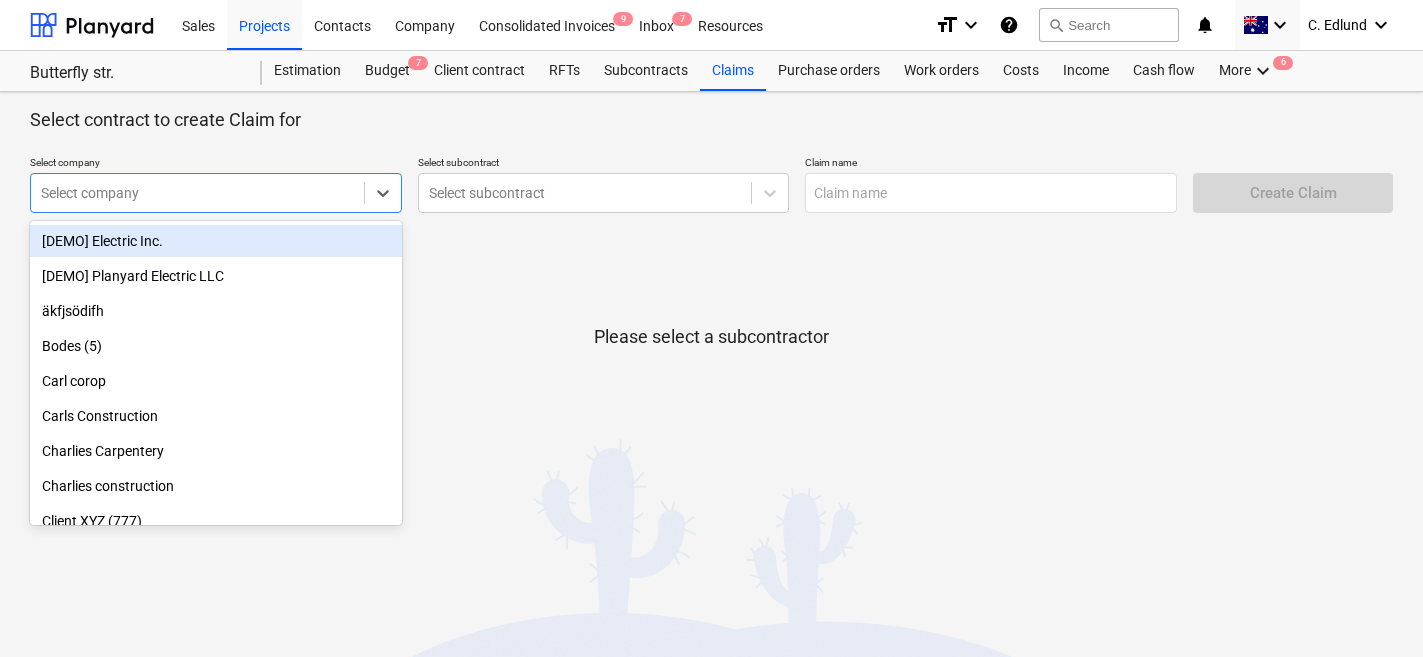 click at bounding box center (197, 193) 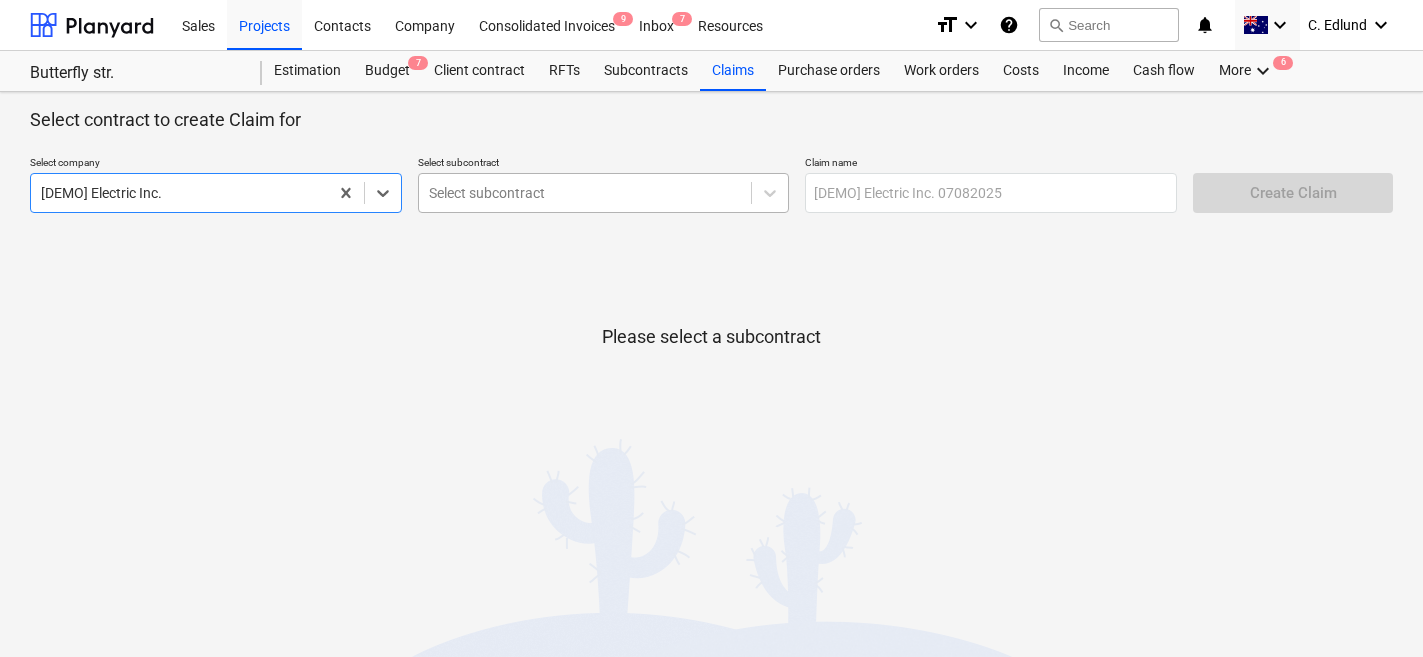 click on "Select subcontract" at bounding box center (585, 193) 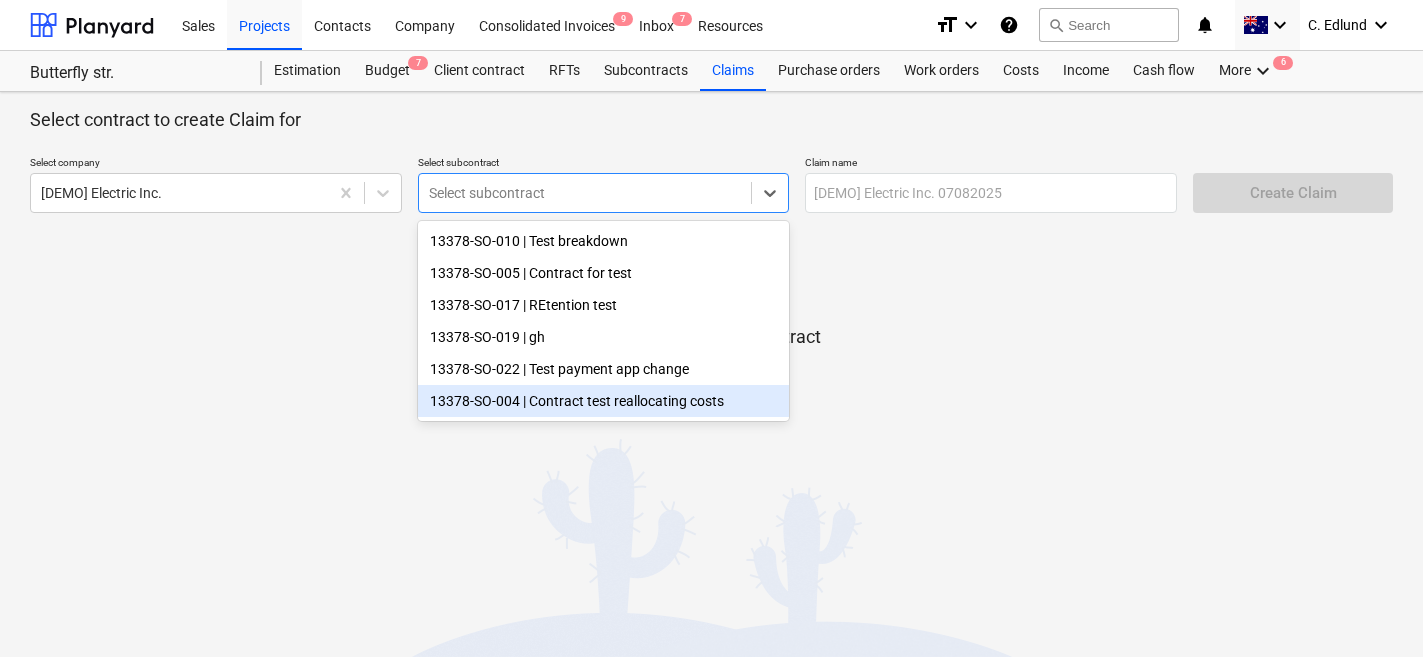 click on "13378-SO-004 | Contract test reallocating costs" at bounding box center [604, 401] 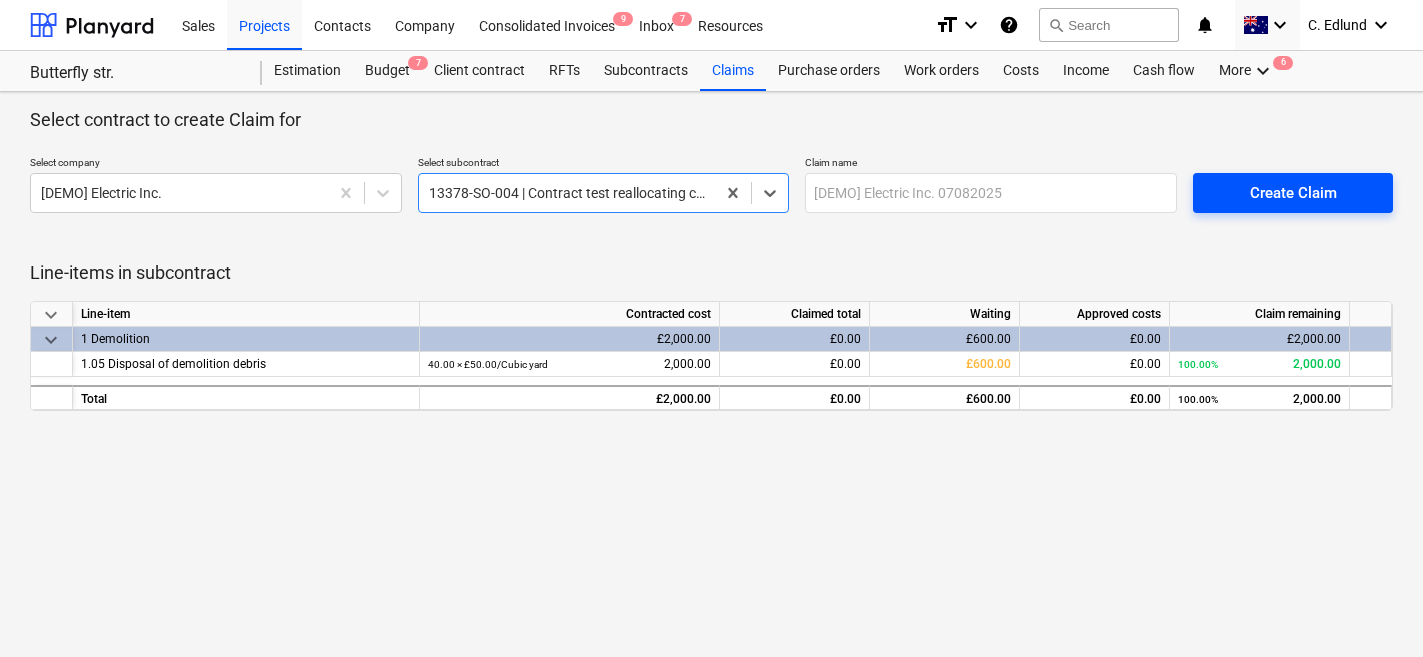 click on "Create Claim" at bounding box center [1293, 193] 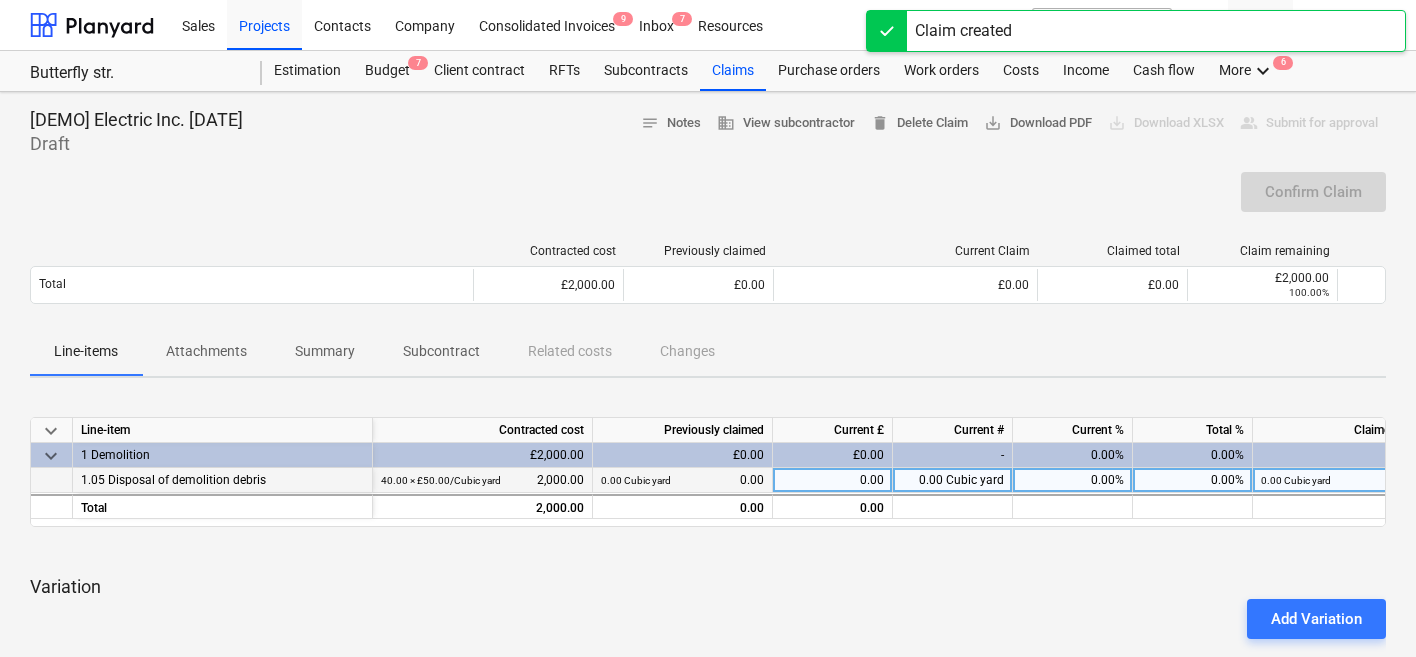 click on "0.00%" at bounding box center (1073, 480) 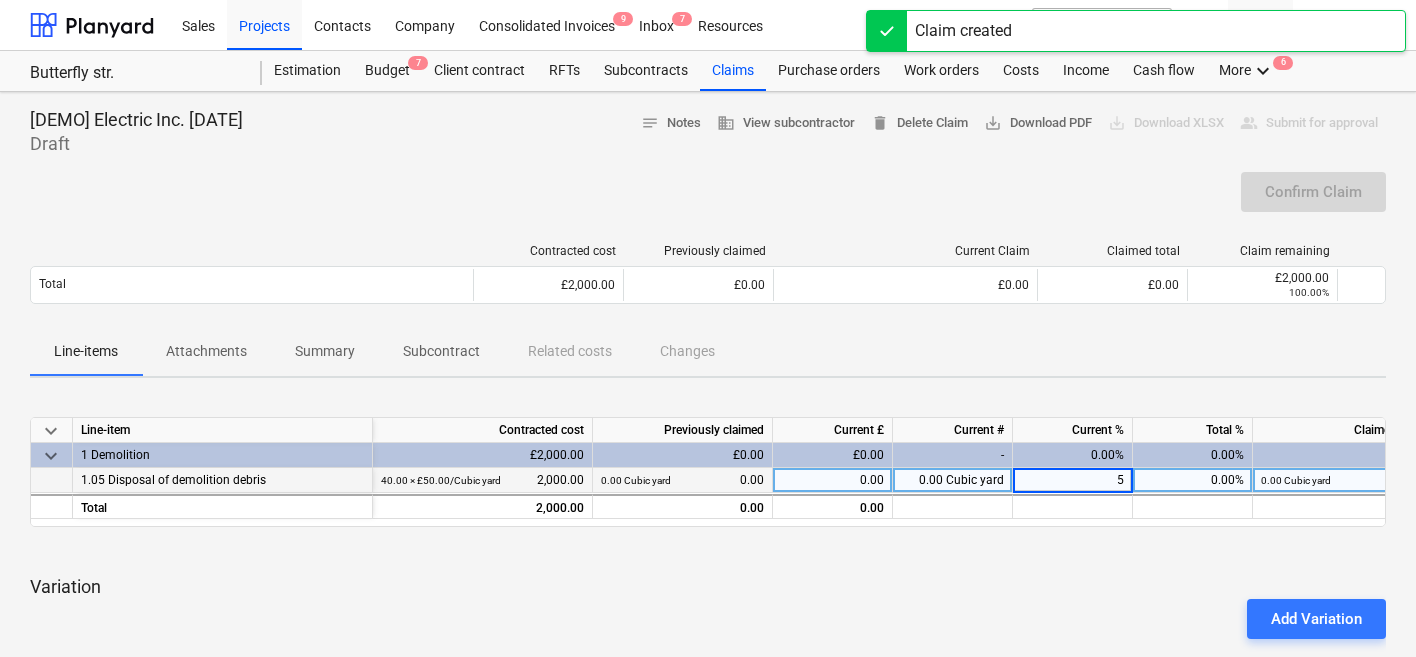 type on "50" 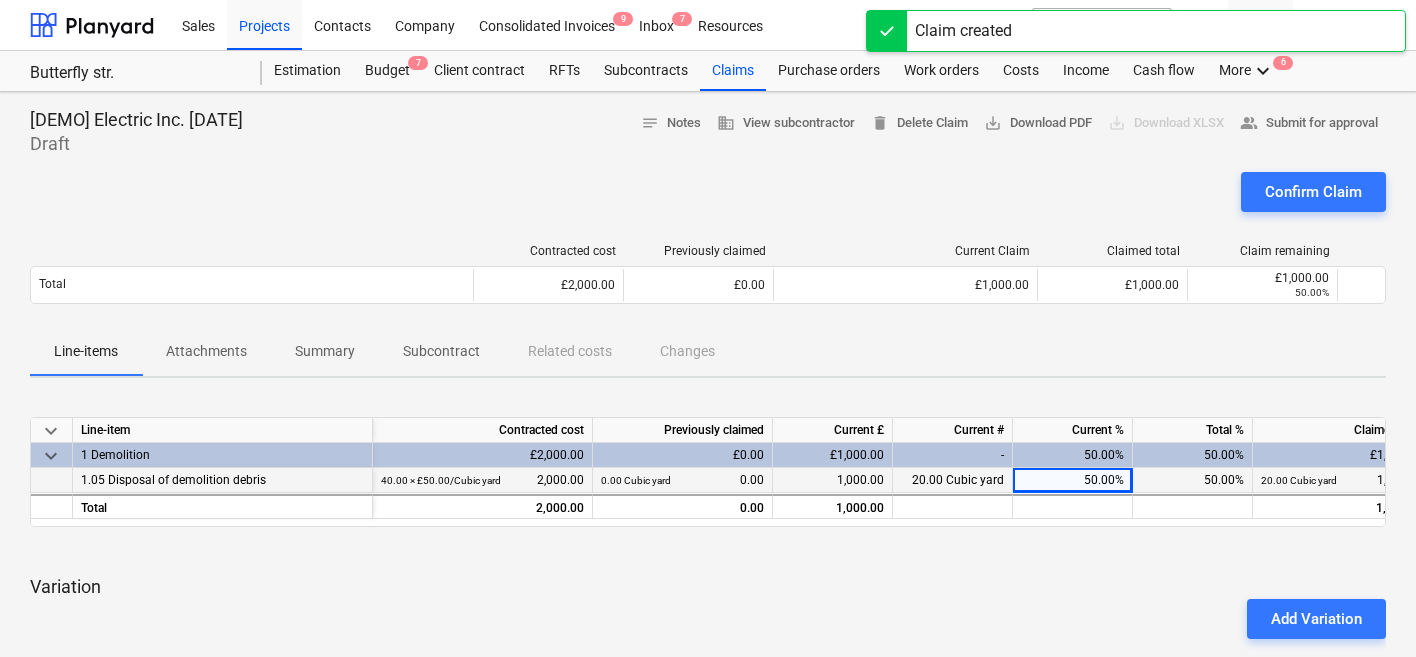 click on "Contracted cost Previously claimed Current Claim Claimed total Claim remaining Total £2,000.00 £0.00 £1,000.00 £1,000.00 £1,000.00 50.00% Please wait Line-items Attachments Summary Subcontract Related costs Changes keyboard_arrow_down Line-item Contracted cost Previously claimed Current £ Current # Current % Total % Claimed total Claim remaining keyboard_arrow_down 1 Demolition  £2,000.00 £0.00 £1,000.00 - 50.00% 50.00% £1,000.00 £1,000.00 1.05 Disposal of demolition debris  40.00   ×   £50.00 / Cubic yard 2,000.00 0.00   Cubic yard 0.00 1,000.00 20.00   Cubic yard 50.00% 50.00% 20.00   Cubic yard 1,000.00 50.00% 1,000.00 Total 2,000.00 0.00 1,000.00 1,000.00 1,000.00 Variation Add Variation Notes Write a note or @mention to notify a teammate ﻿ Save" at bounding box center (708, 541) 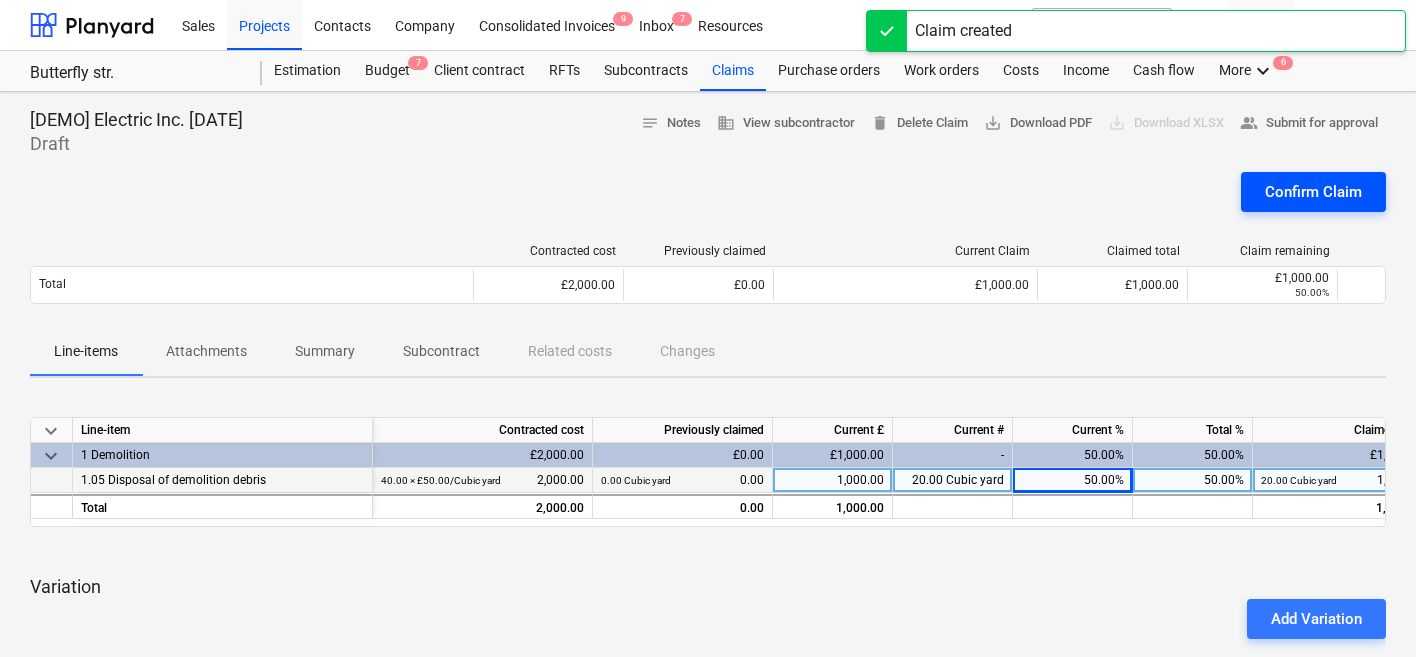 click on "Confirm Claim" at bounding box center [1313, 192] 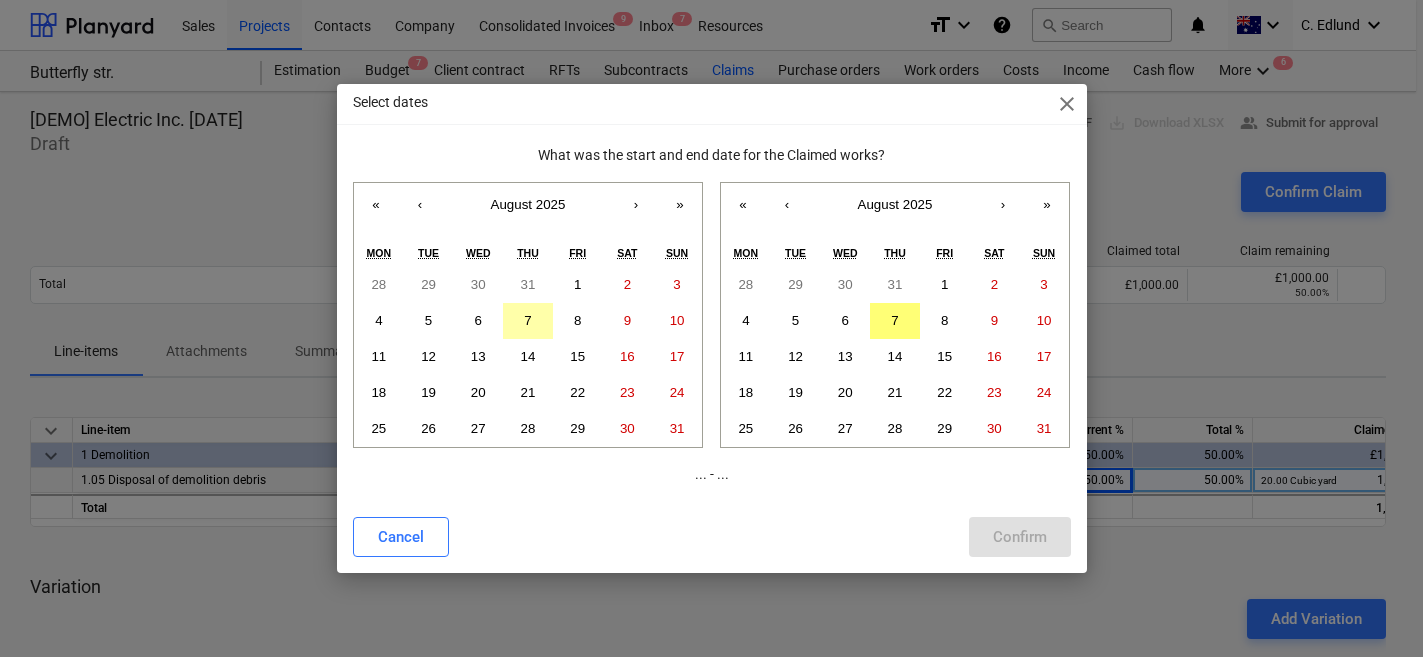 click on "7" at bounding box center [528, 321] 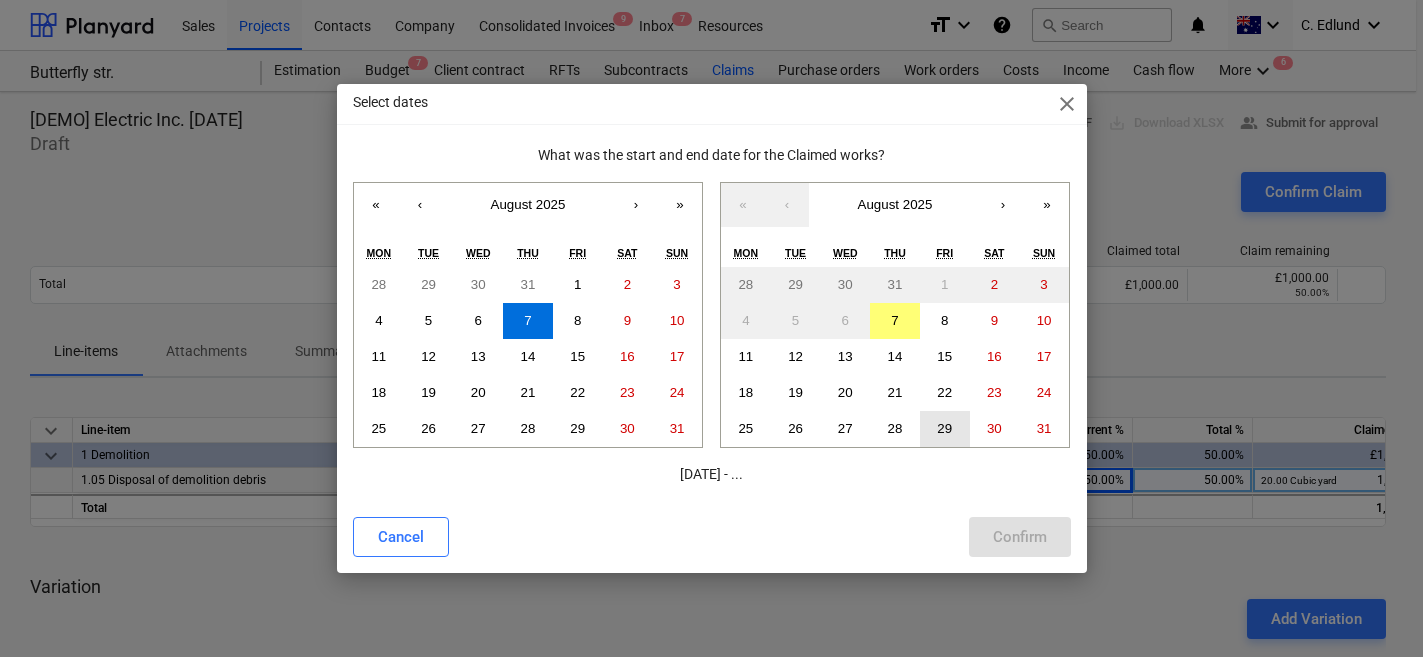 click on "29" at bounding box center [944, 428] 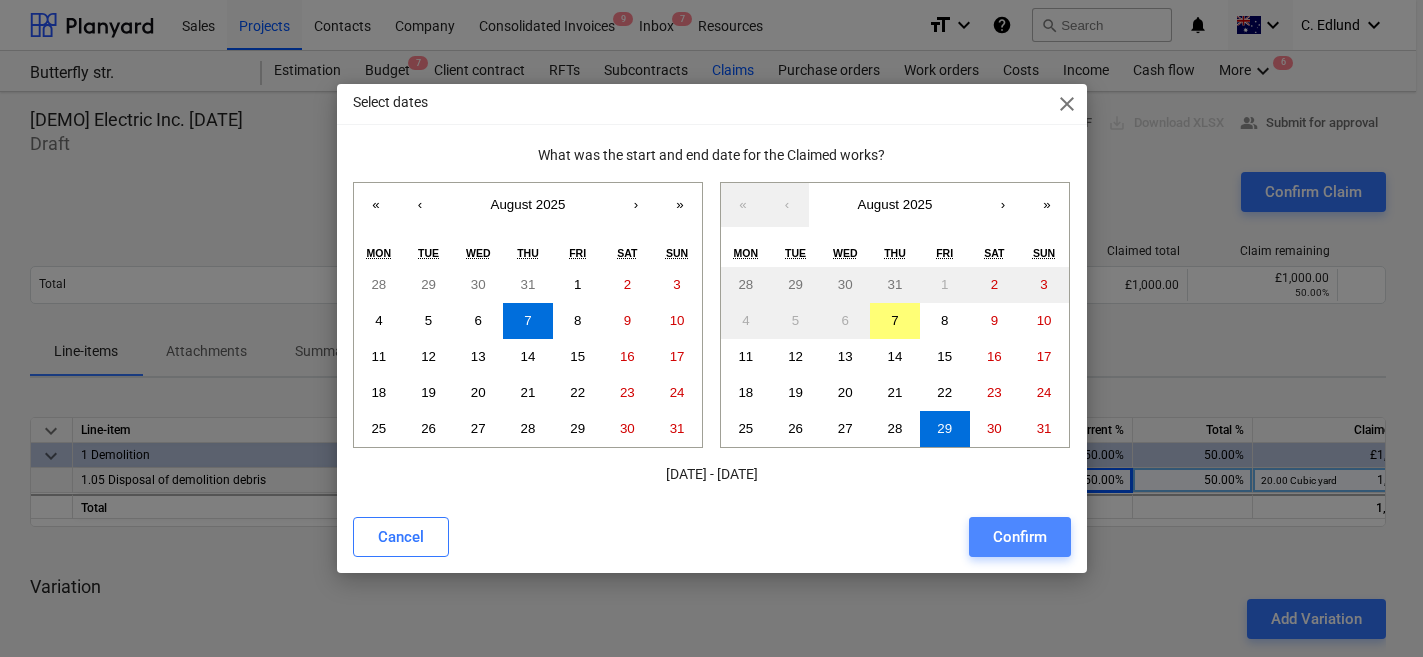 click on "Confirm" at bounding box center (1020, 537) 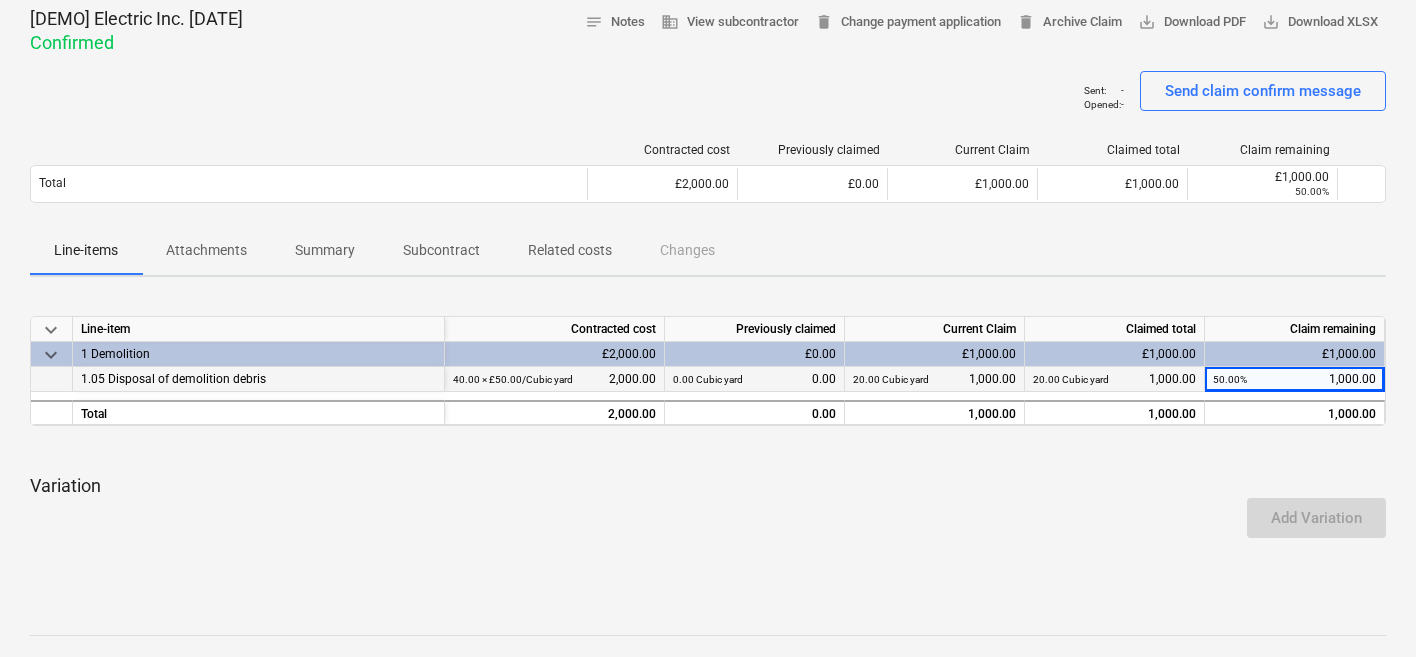 scroll, scrollTop: 36, scrollLeft: 0, axis: vertical 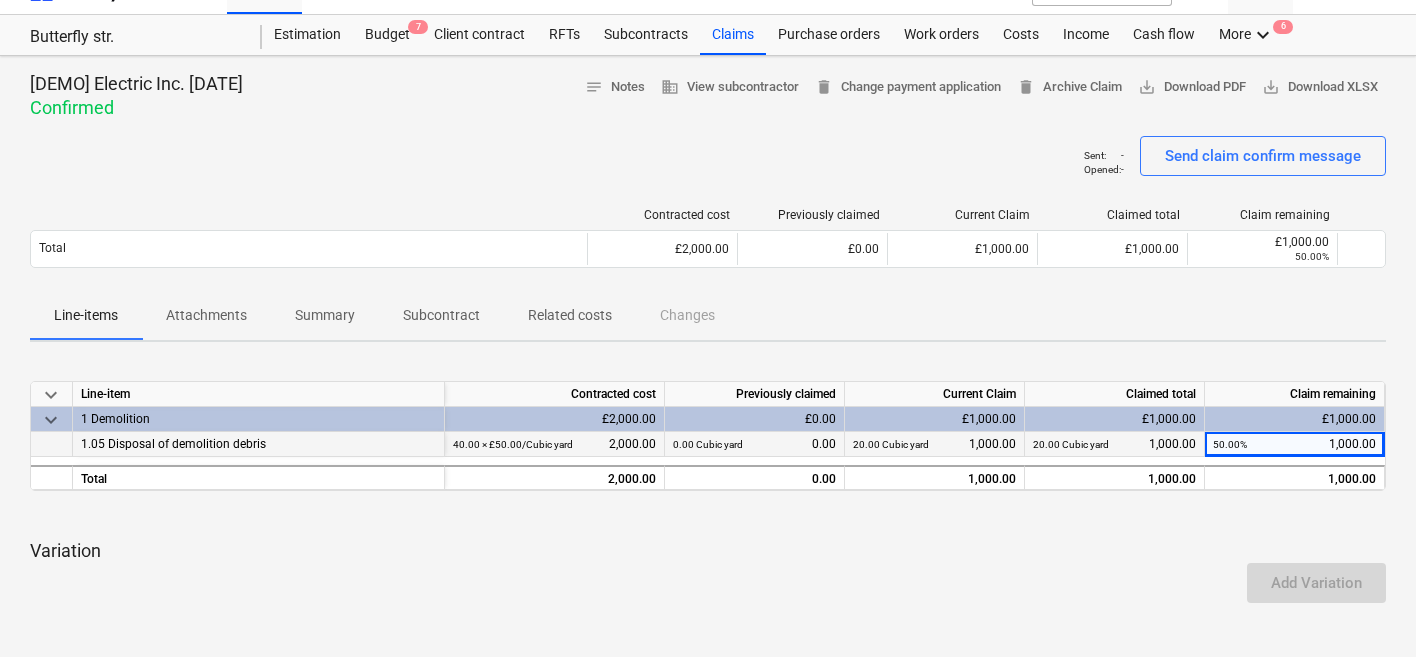 click on "Sent : - Opened : - Send claim confirm message" at bounding box center (708, 164) 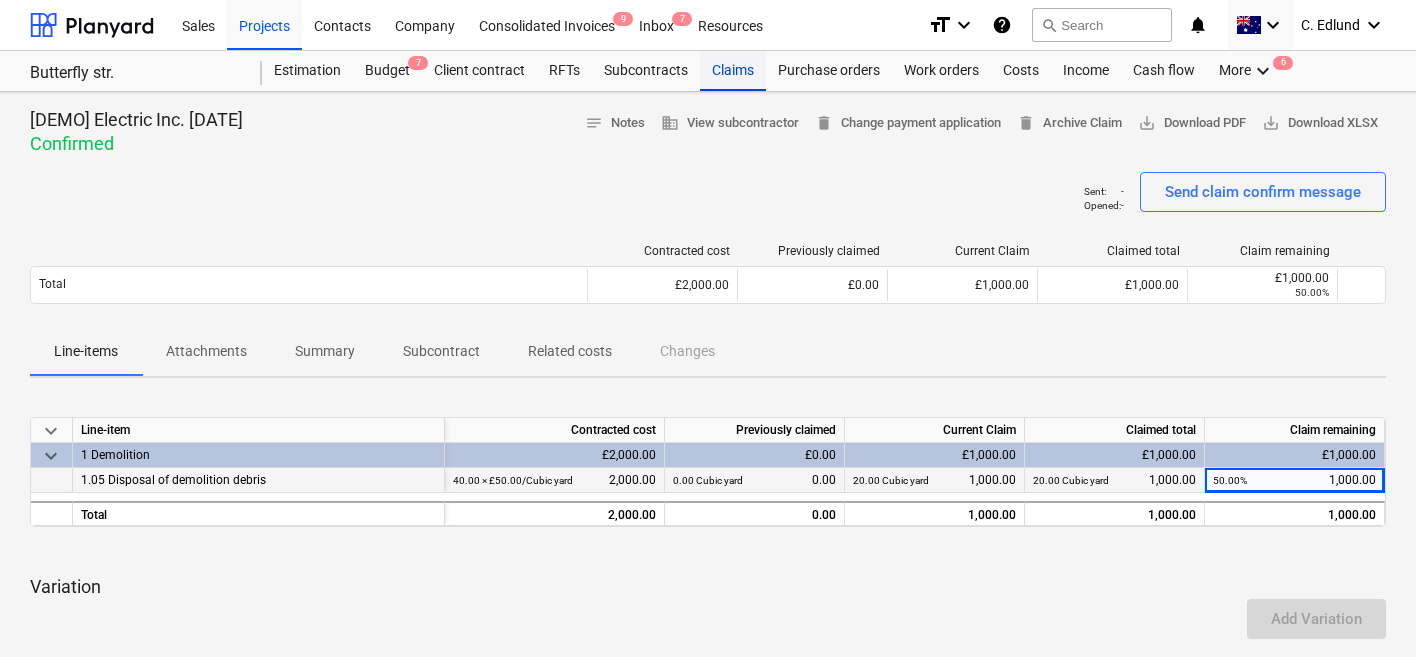 click on "Claims" at bounding box center (733, 71) 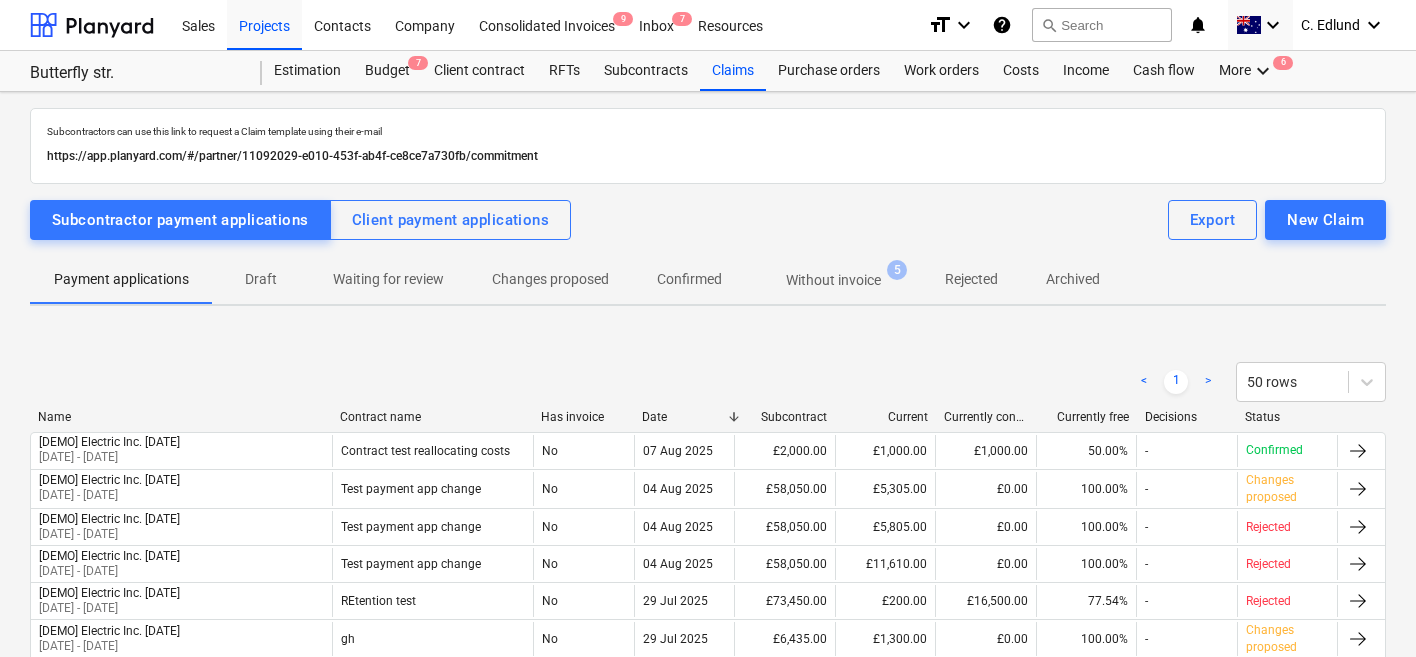 click on "Without invoice" at bounding box center [833, 280] 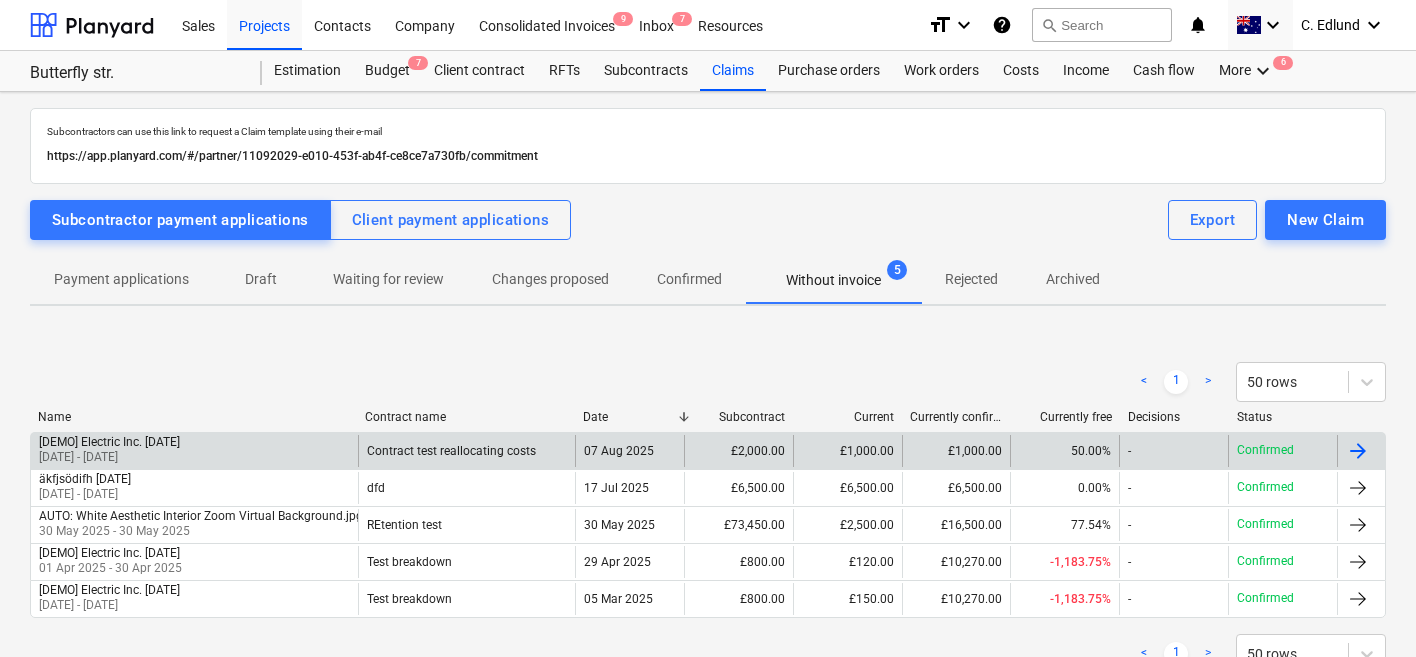 click on "[DEMO] Electric Inc. [DATE] [DATE] - [DATE]" at bounding box center [194, 451] 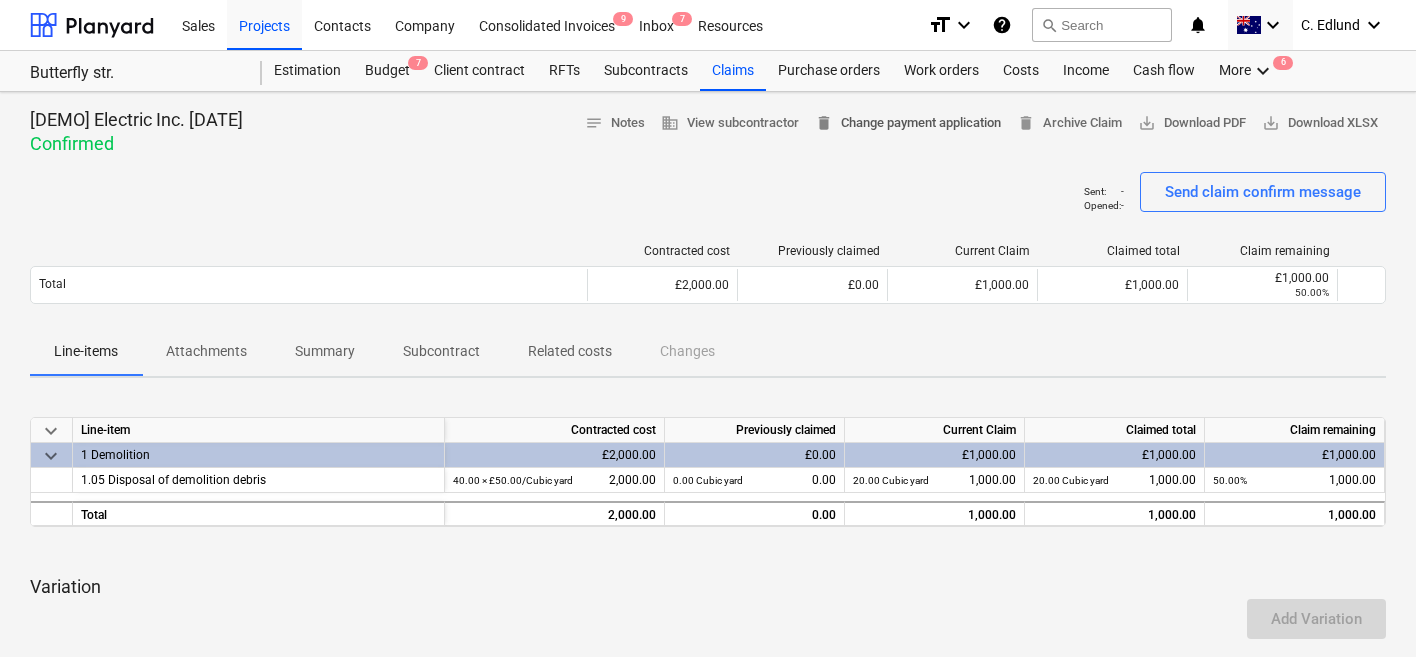 click on "delete Change payment application" at bounding box center [908, 123] 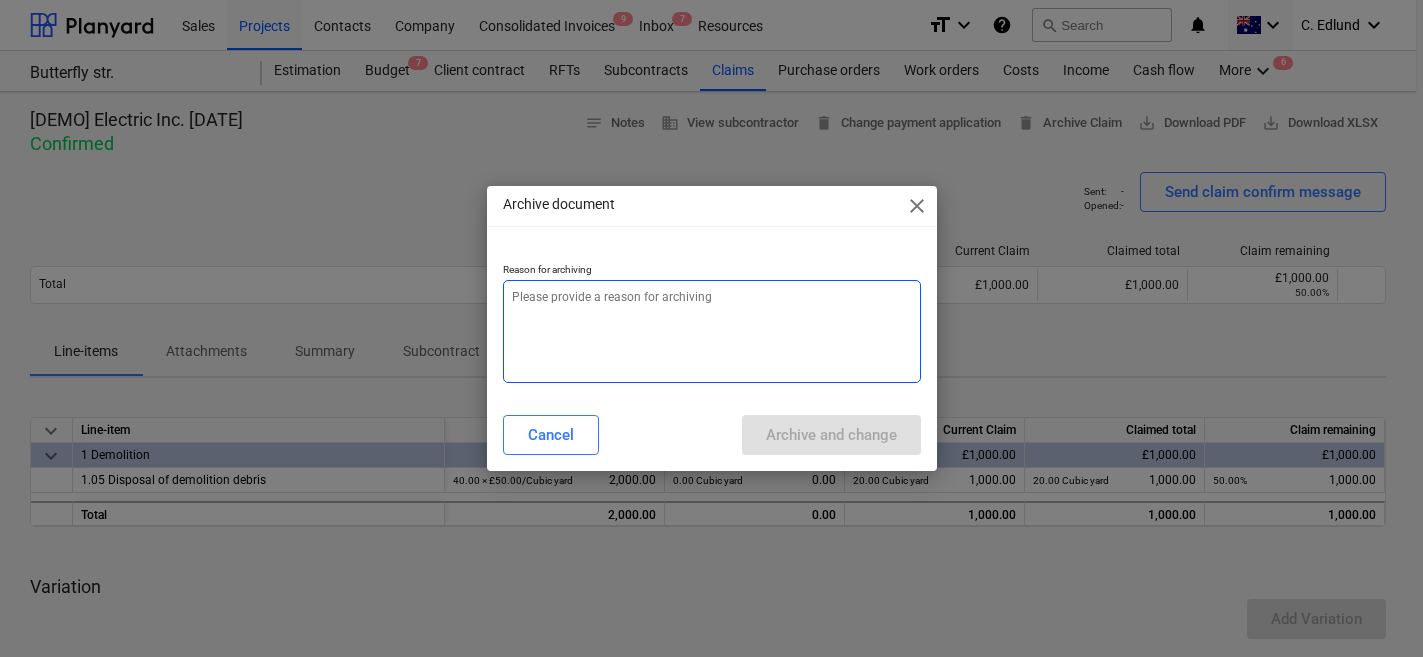 click at bounding box center (712, 331) 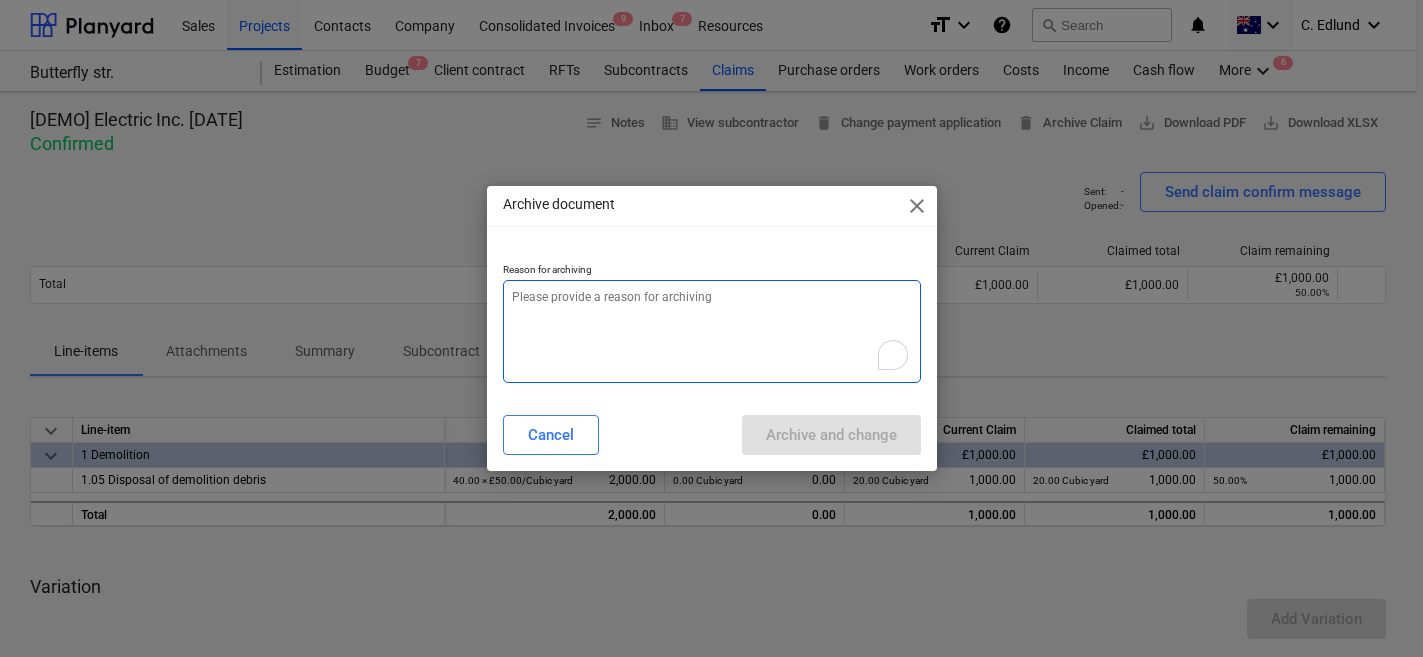 type on "x" 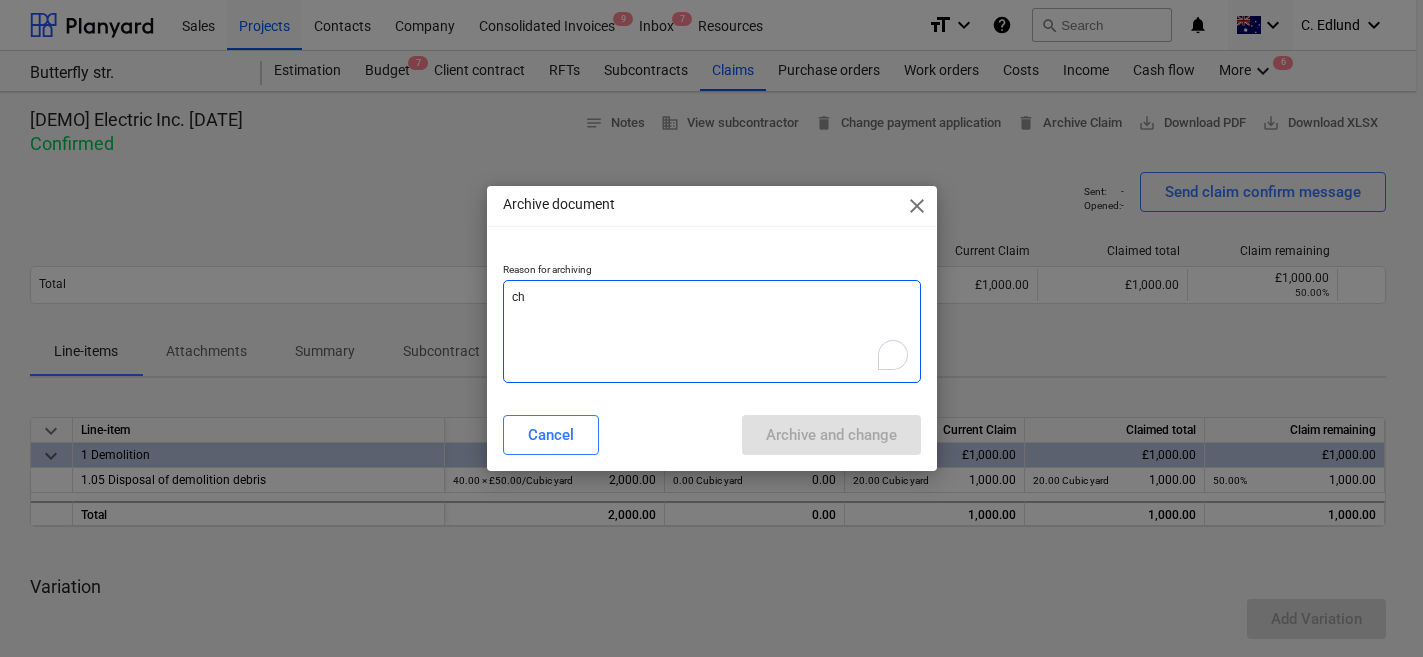 type on "cha" 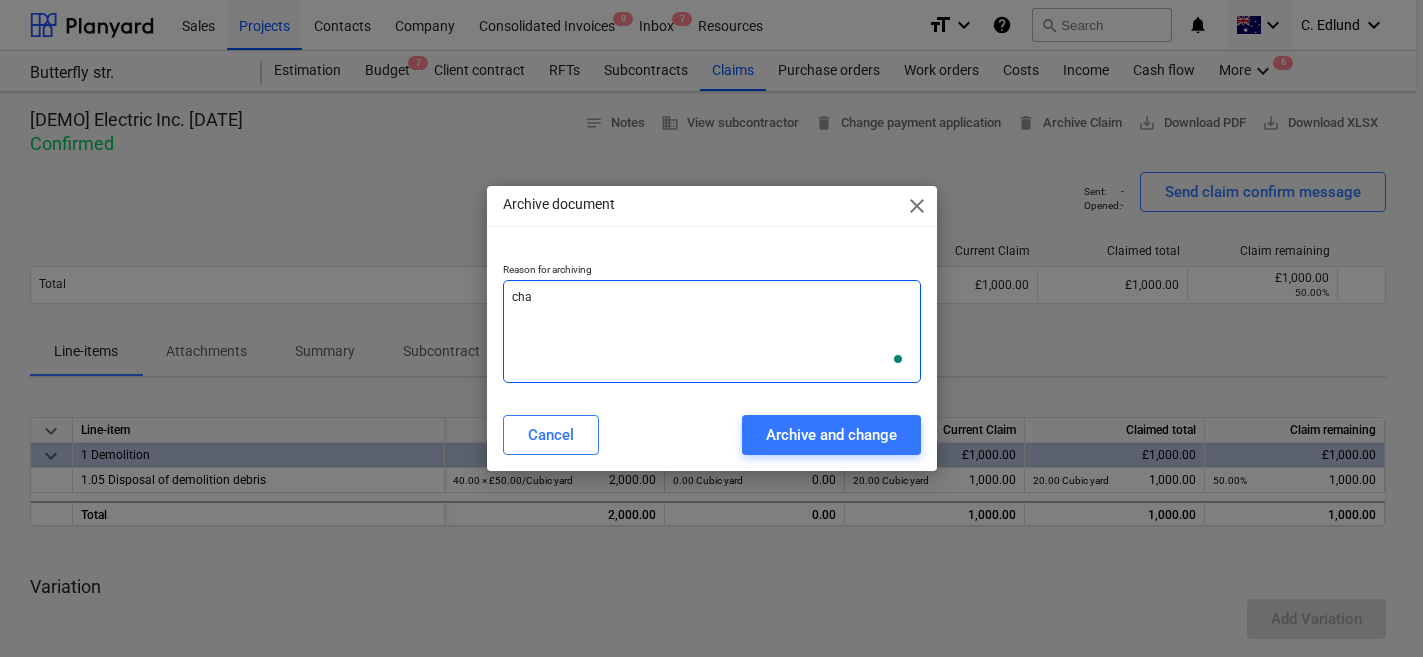 type on "chan" 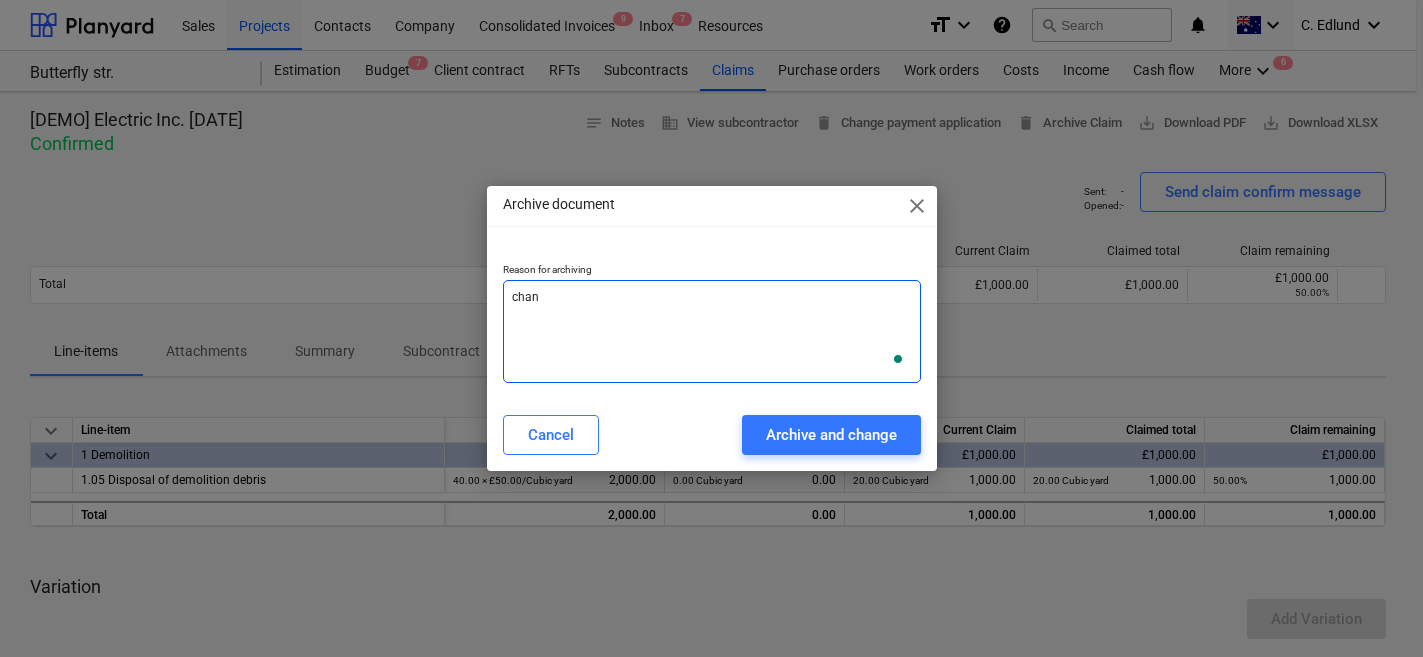 type on "chang" 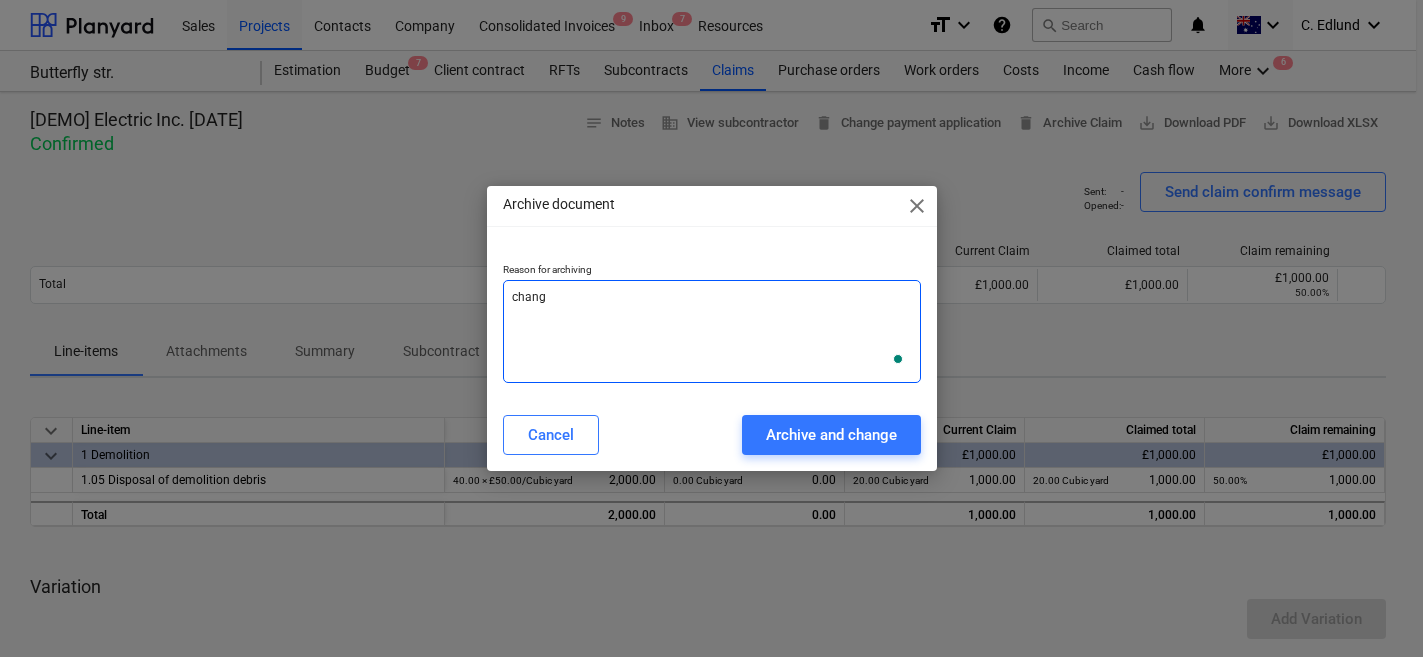 type on "x" 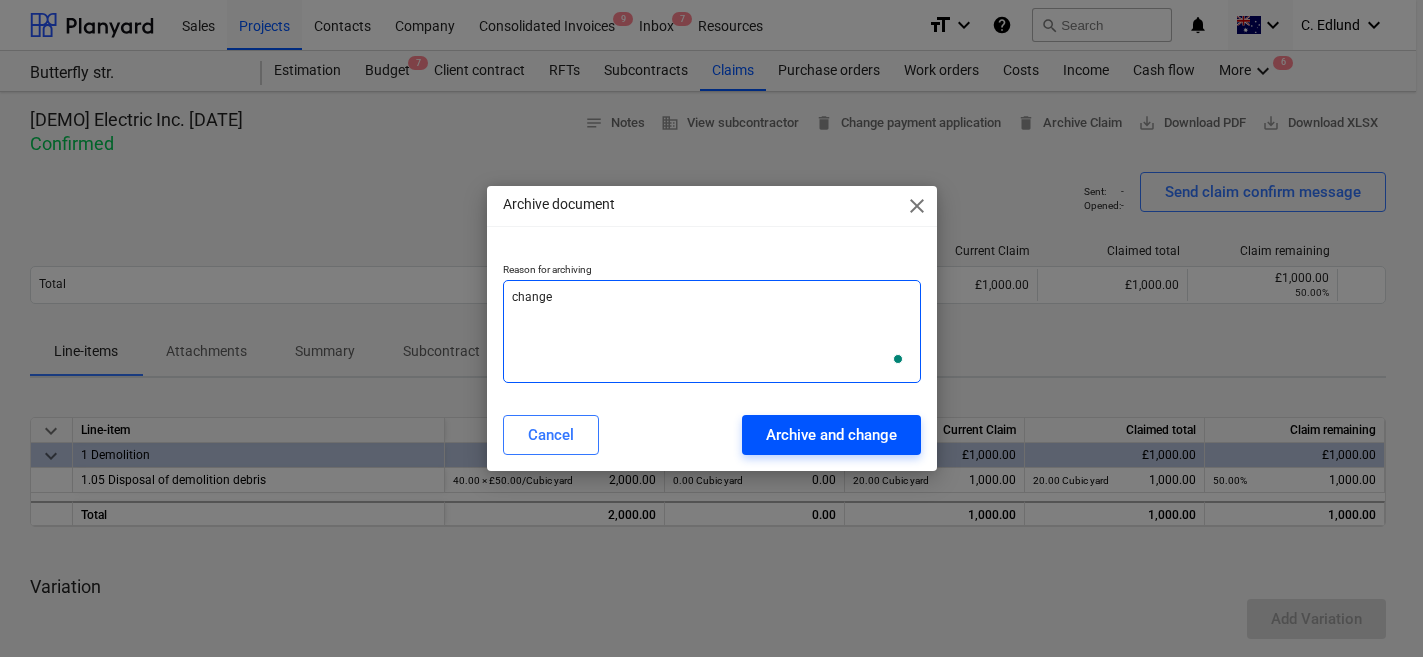 type on "change" 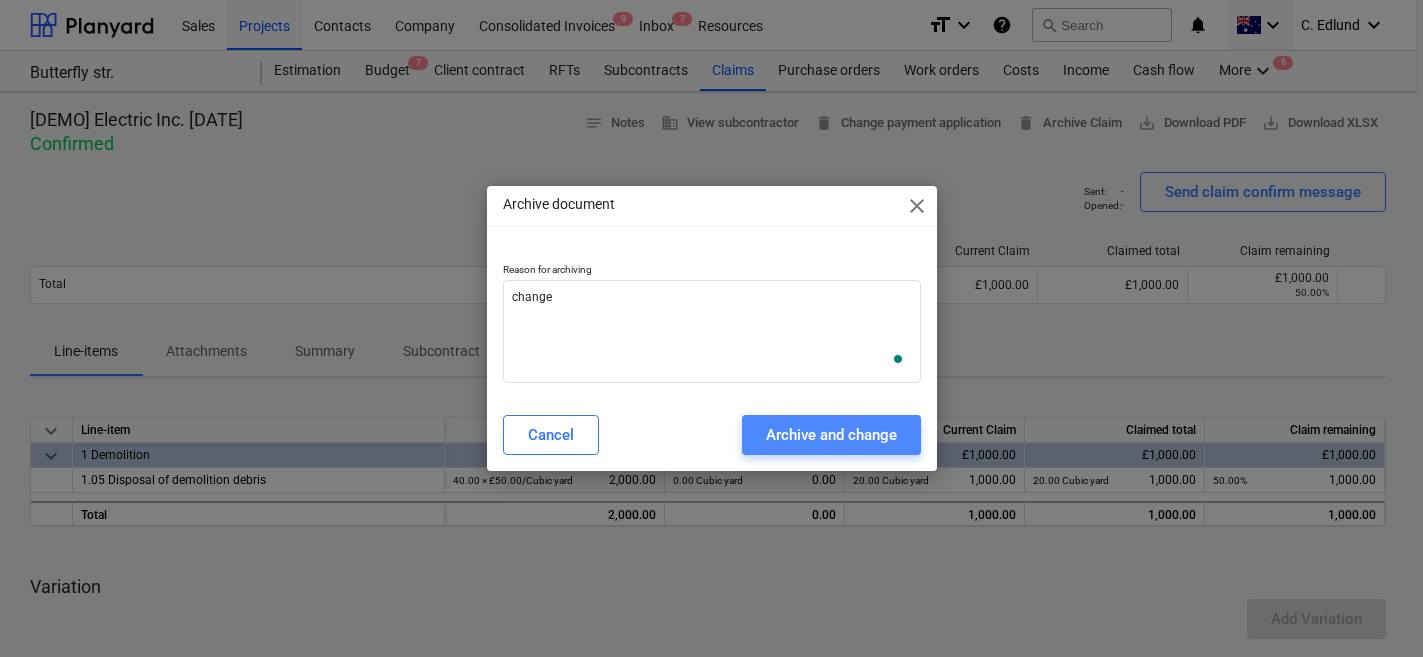 click on "Archive and change" at bounding box center [831, 435] 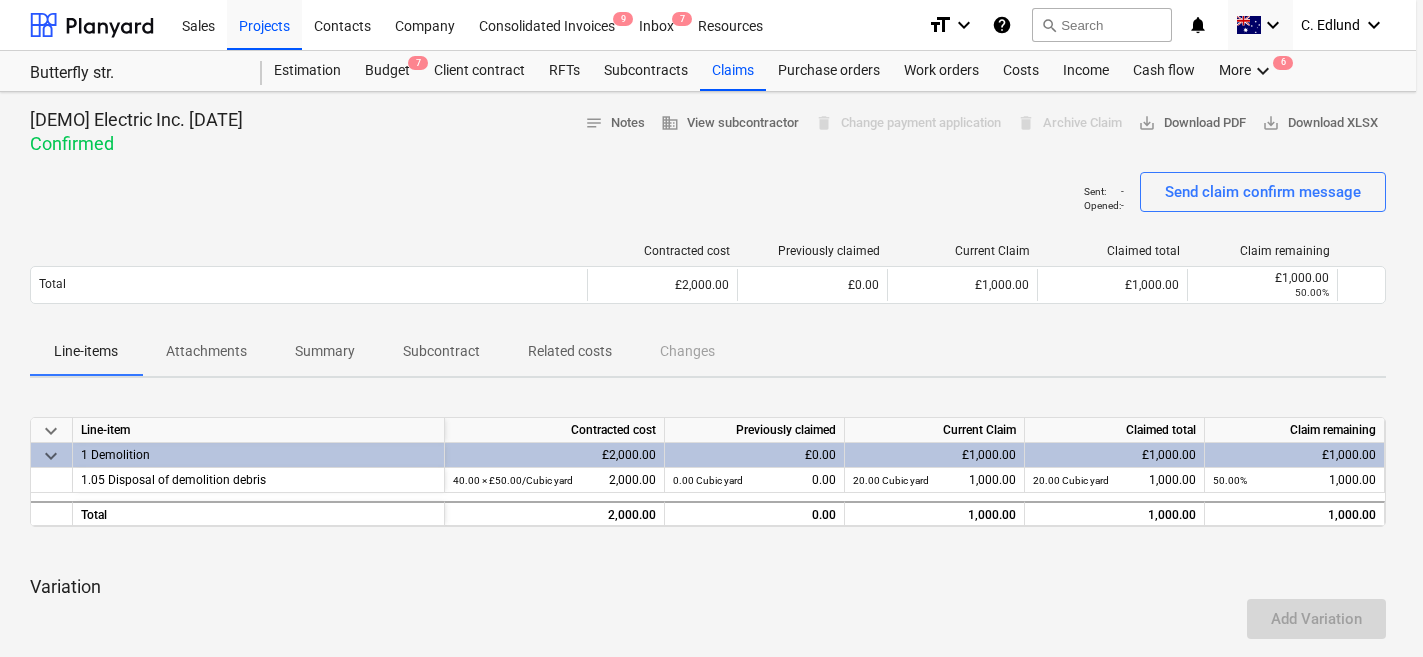 type on "x" 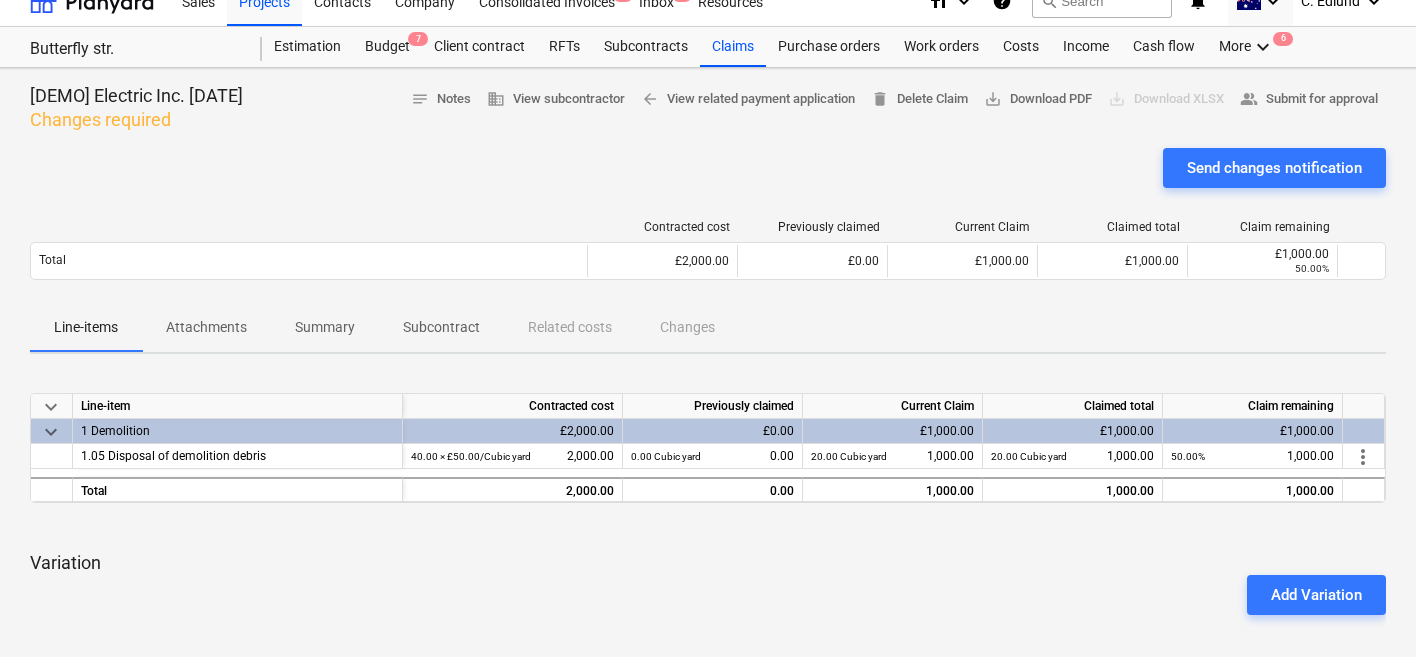 scroll, scrollTop: 0, scrollLeft: 0, axis: both 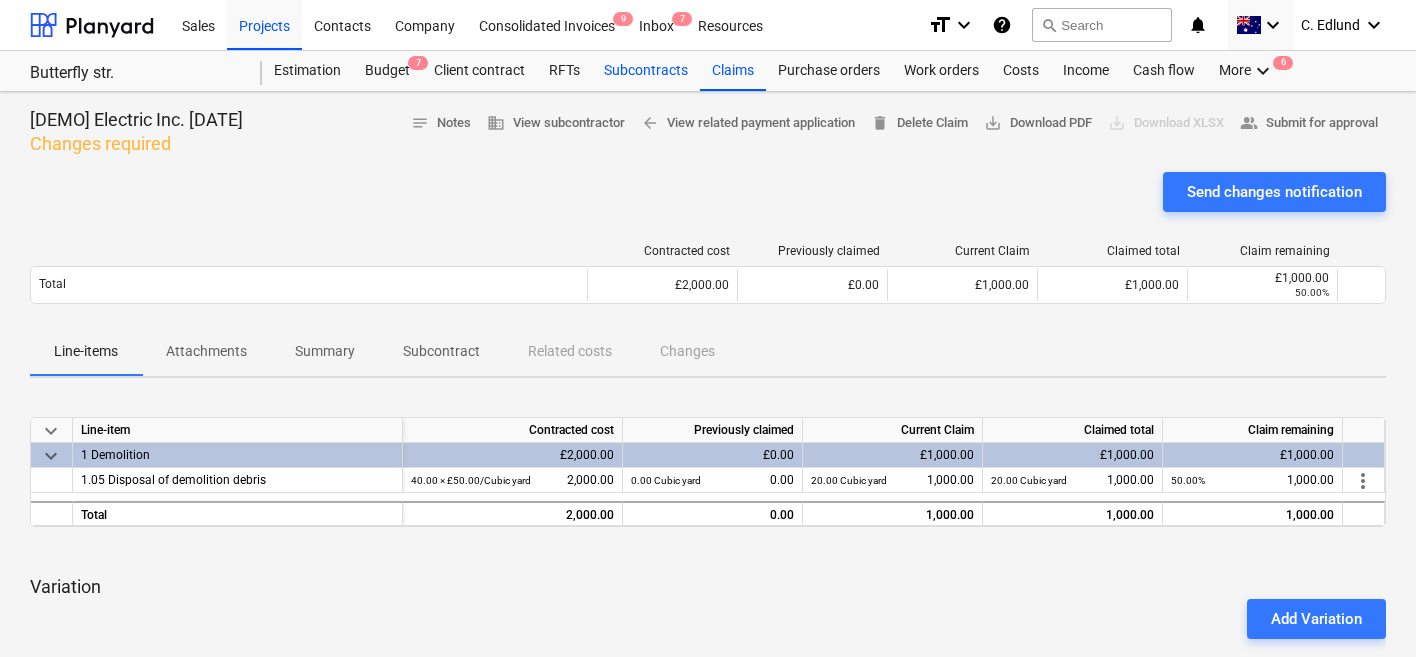 click on "Subcontracts" at bounding box center (646, 71) 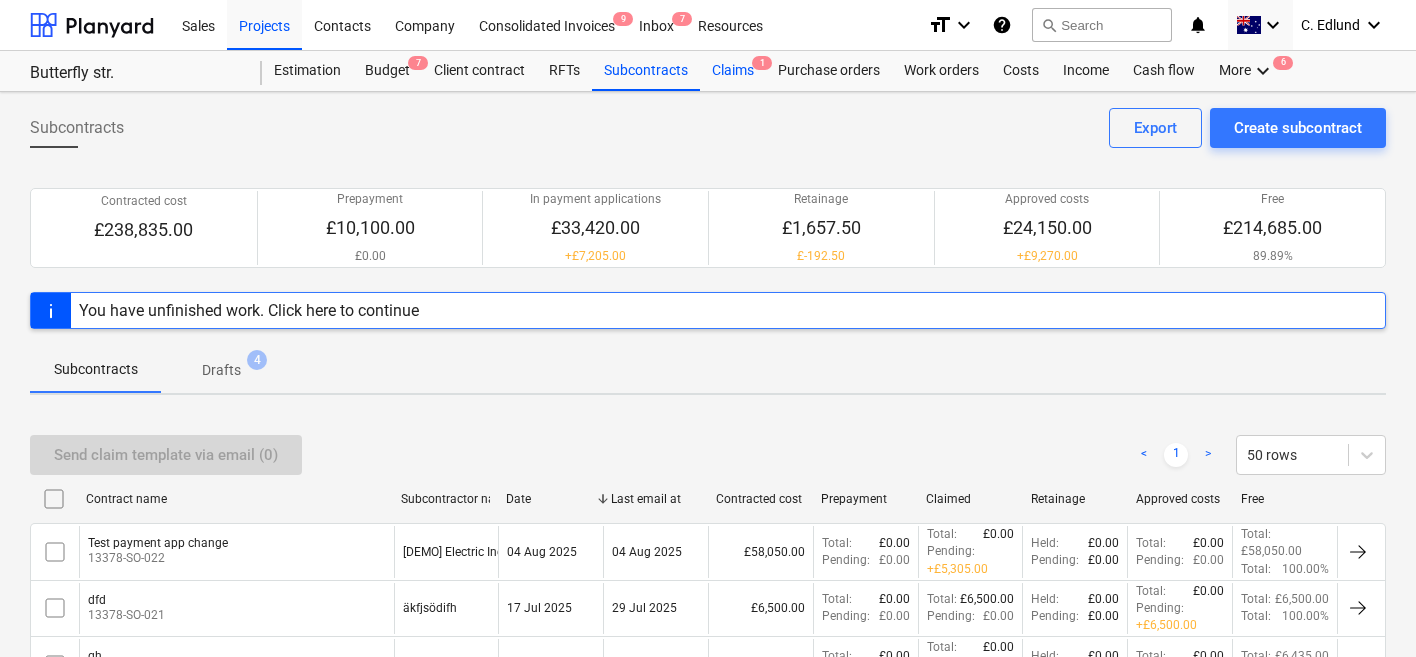 click on "Claims 1" at bounding box center (733, 71) 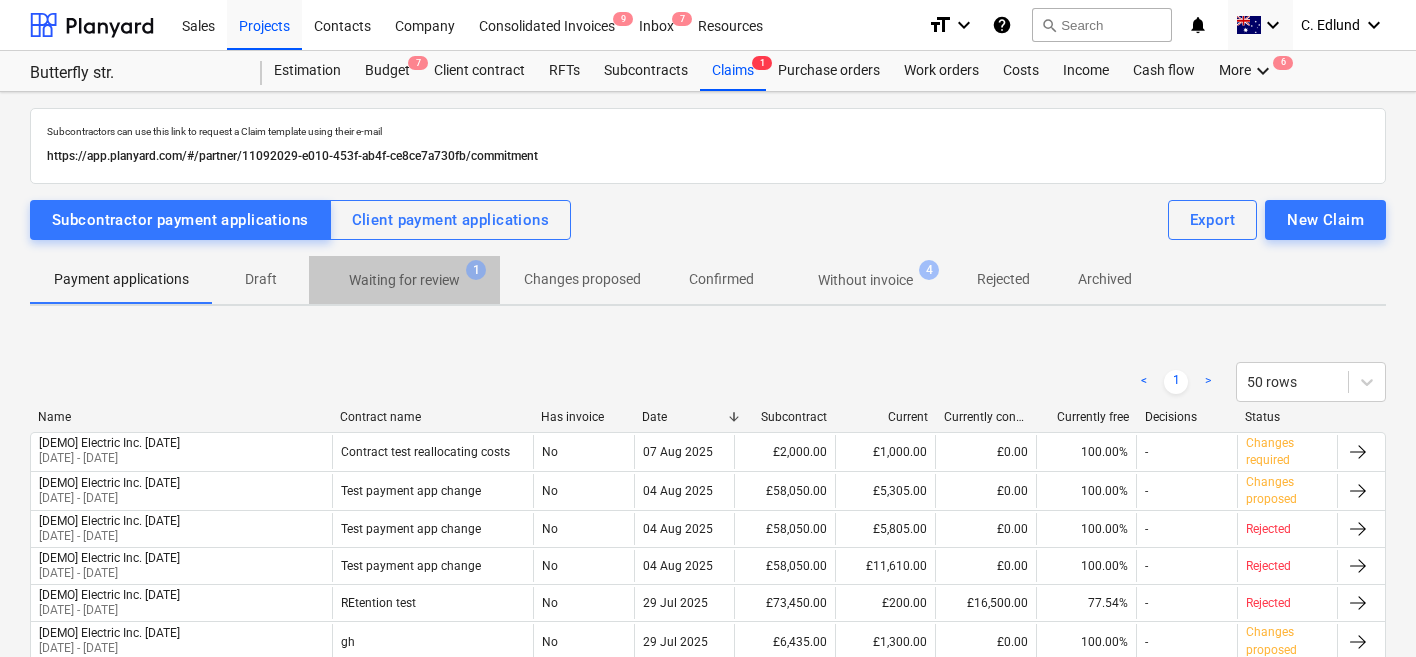 click on "1" at bounding box center (476, 270) 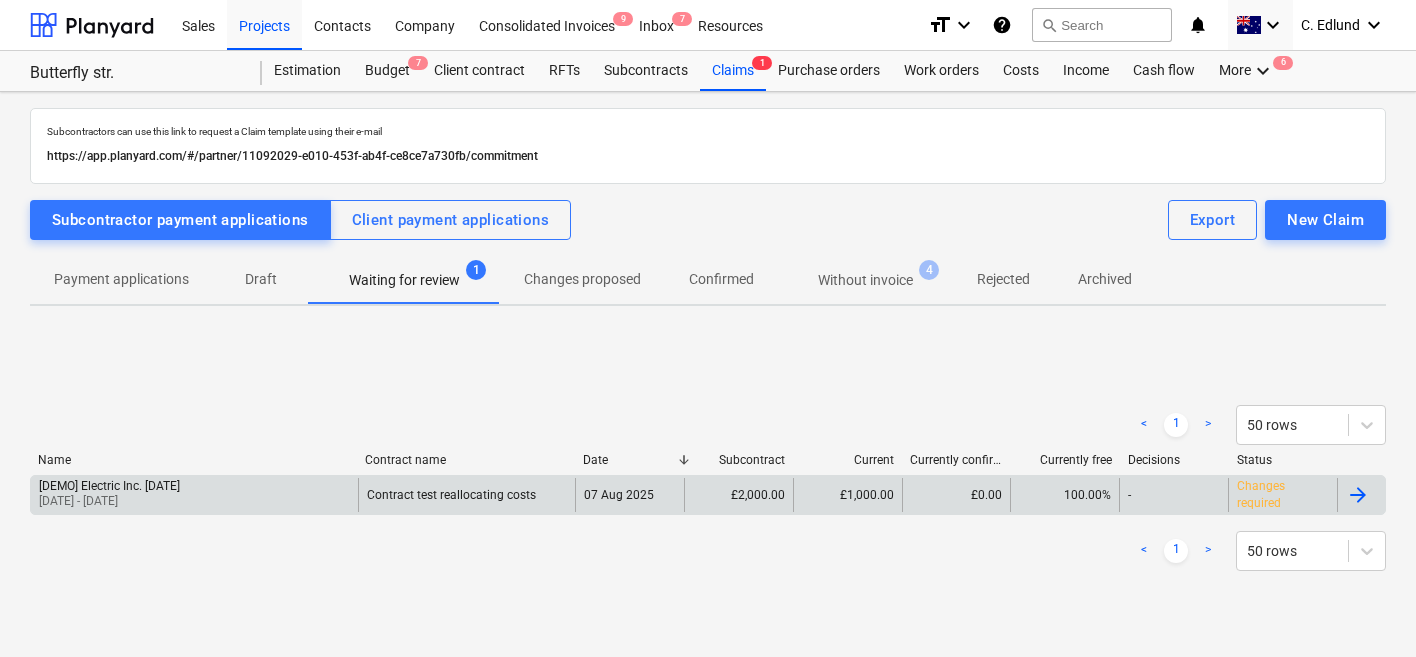 click on "[DEMO] Electric Inc. [DATE] [DATE] - [DATE]" at bounding box center (194, 495) 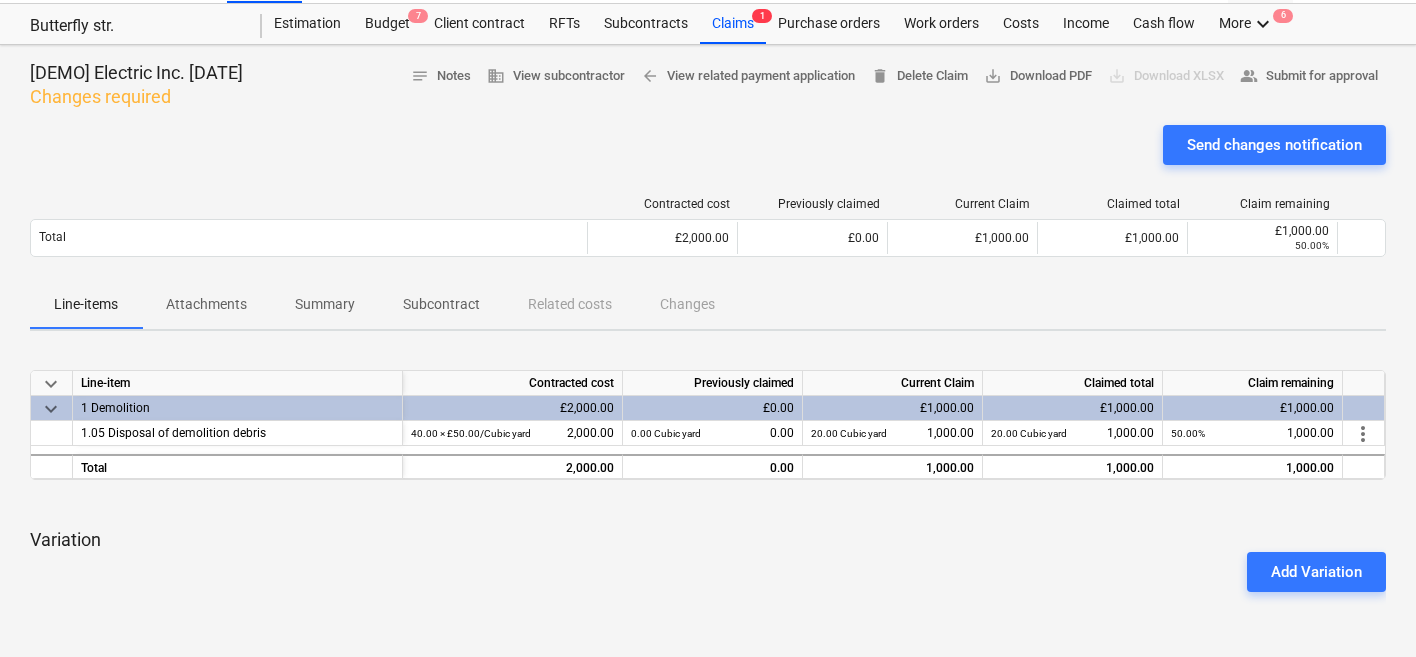 scroll, scrollTop: 0, scrollLeft: 0, axis: both 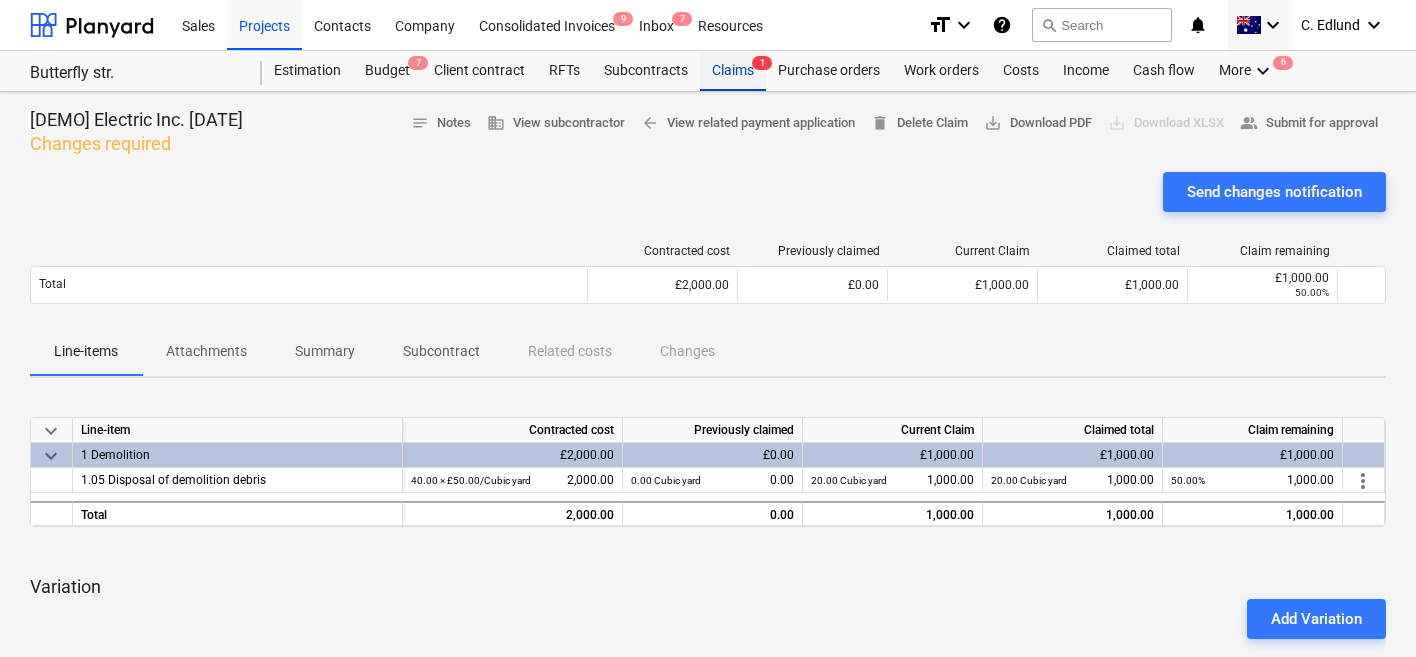 click on "Claims 1" at bounding box center (733, 71) 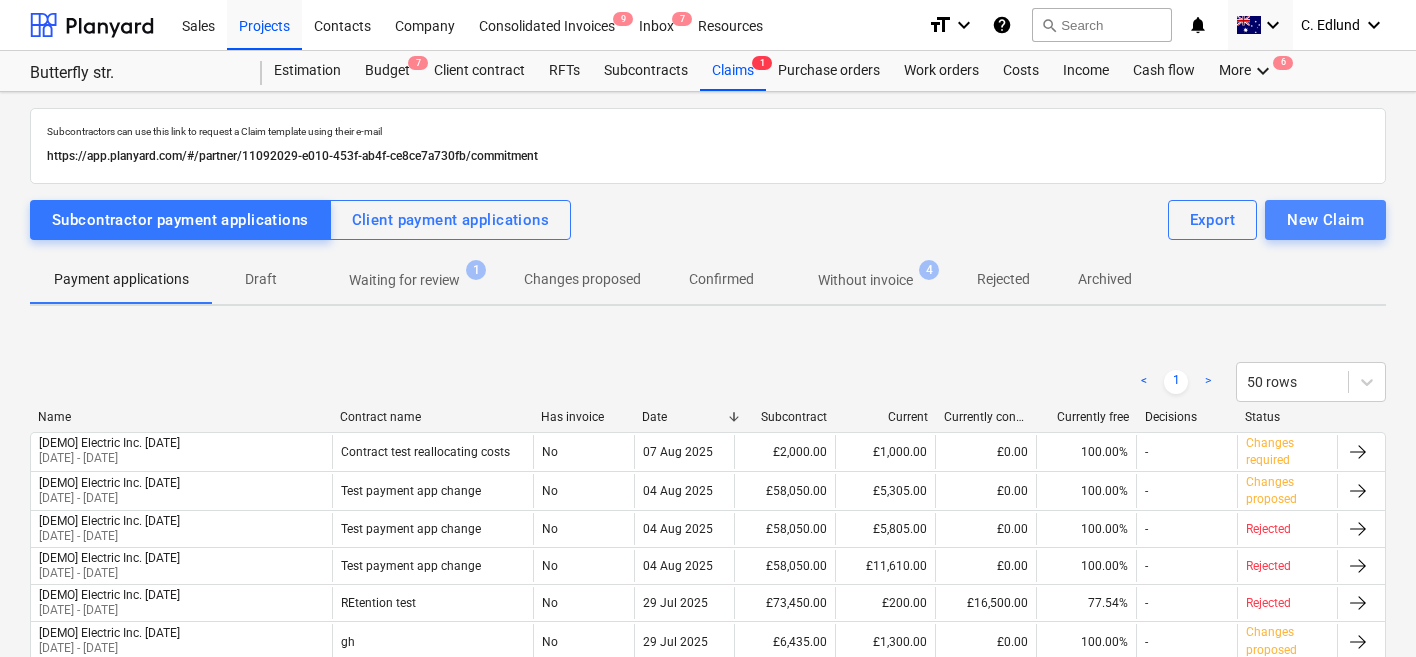 click on "New Claim" at bounding box center (1325, 220) 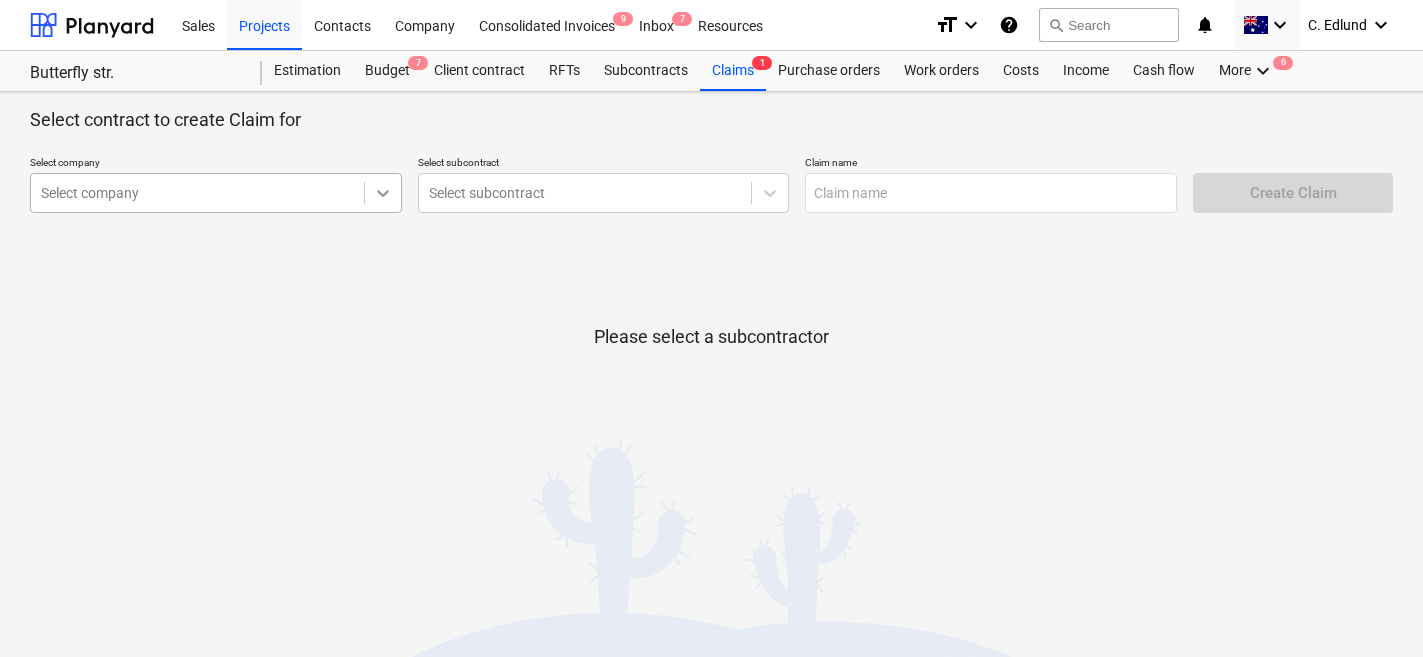 click 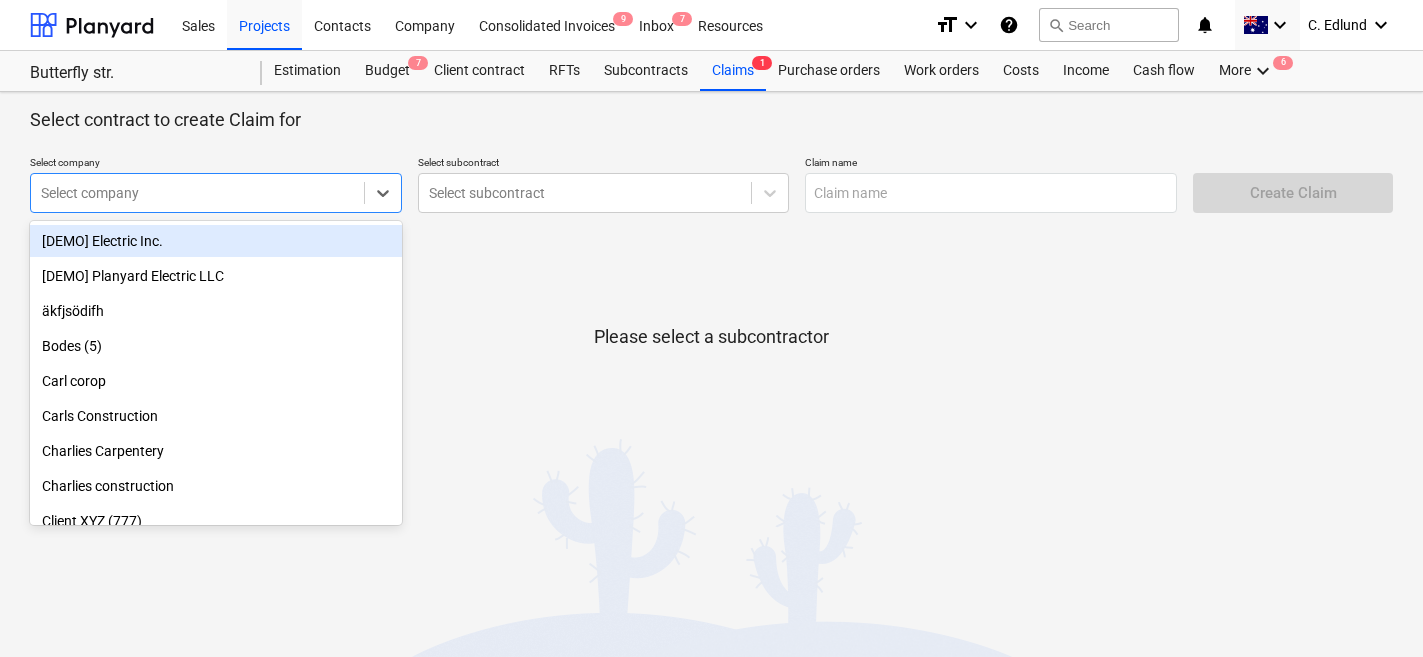 click on "[DEMO] Electric Inc." at bounding box center (216, 241) 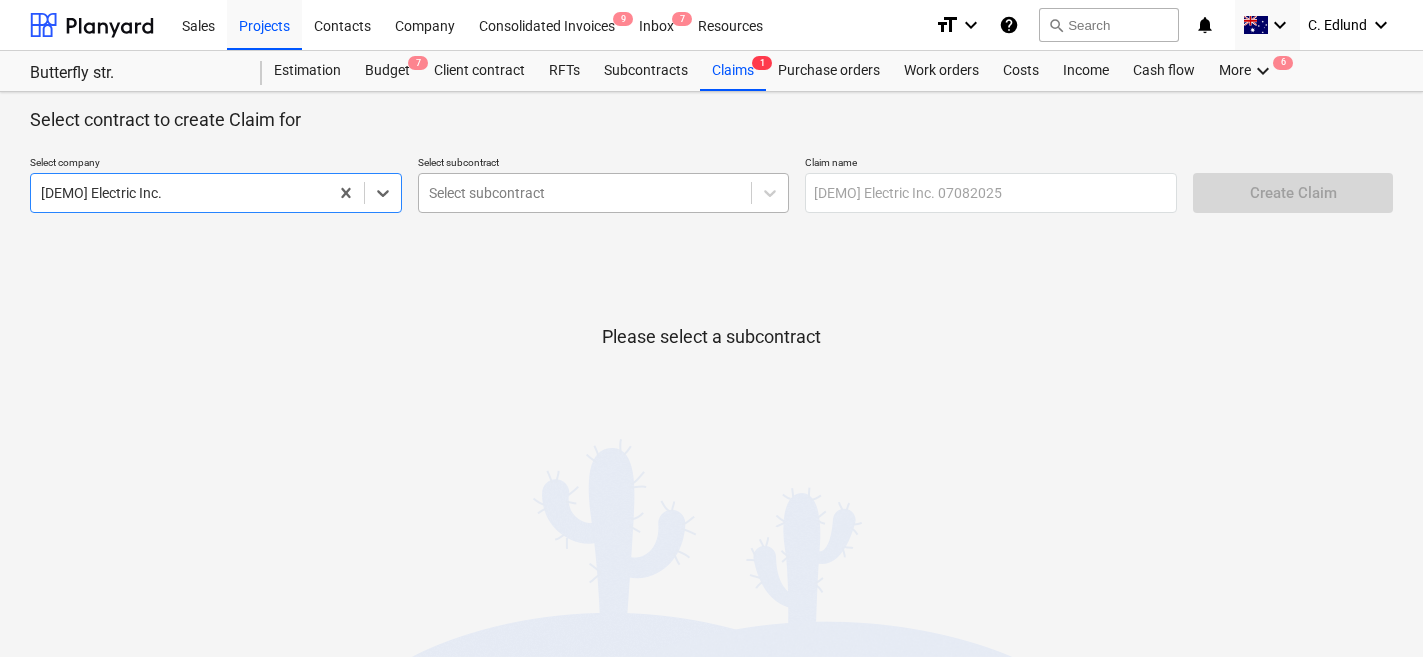 click at bounding box center (585, 193) 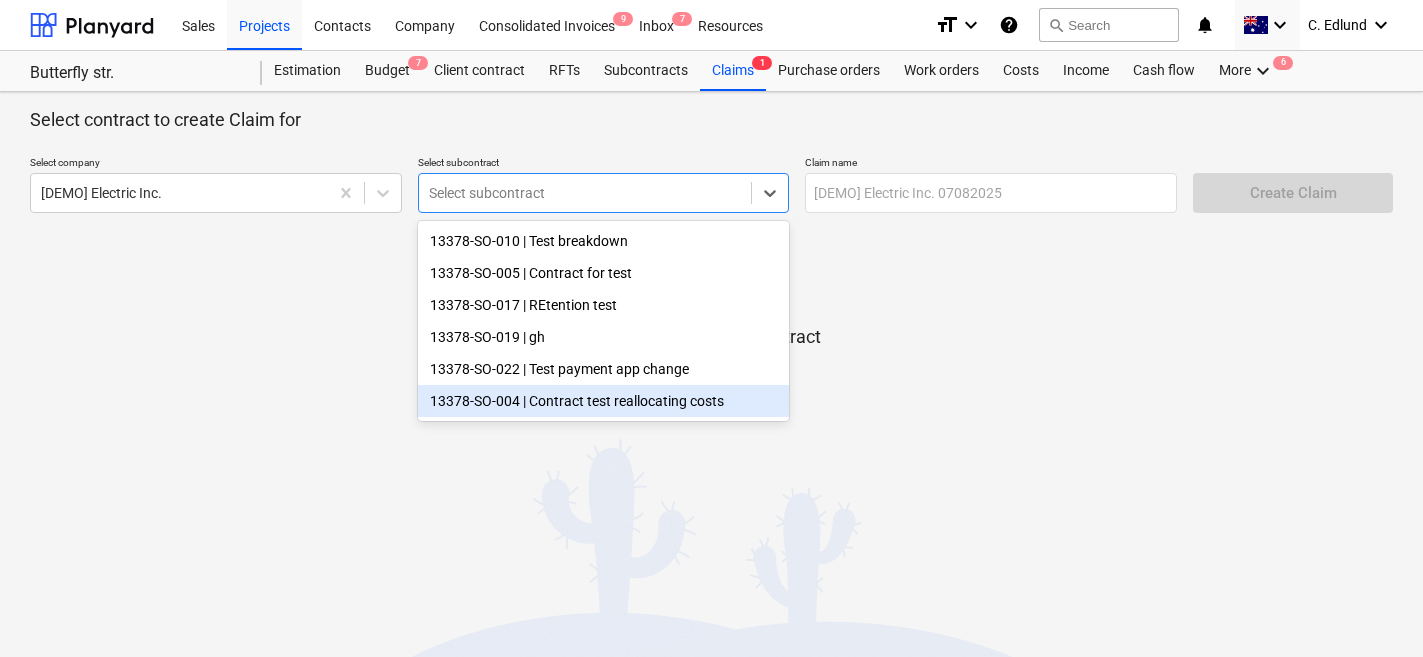 click on "13378-SO-004 | Contract test reallocating costs" at bounding box center (604, 401) 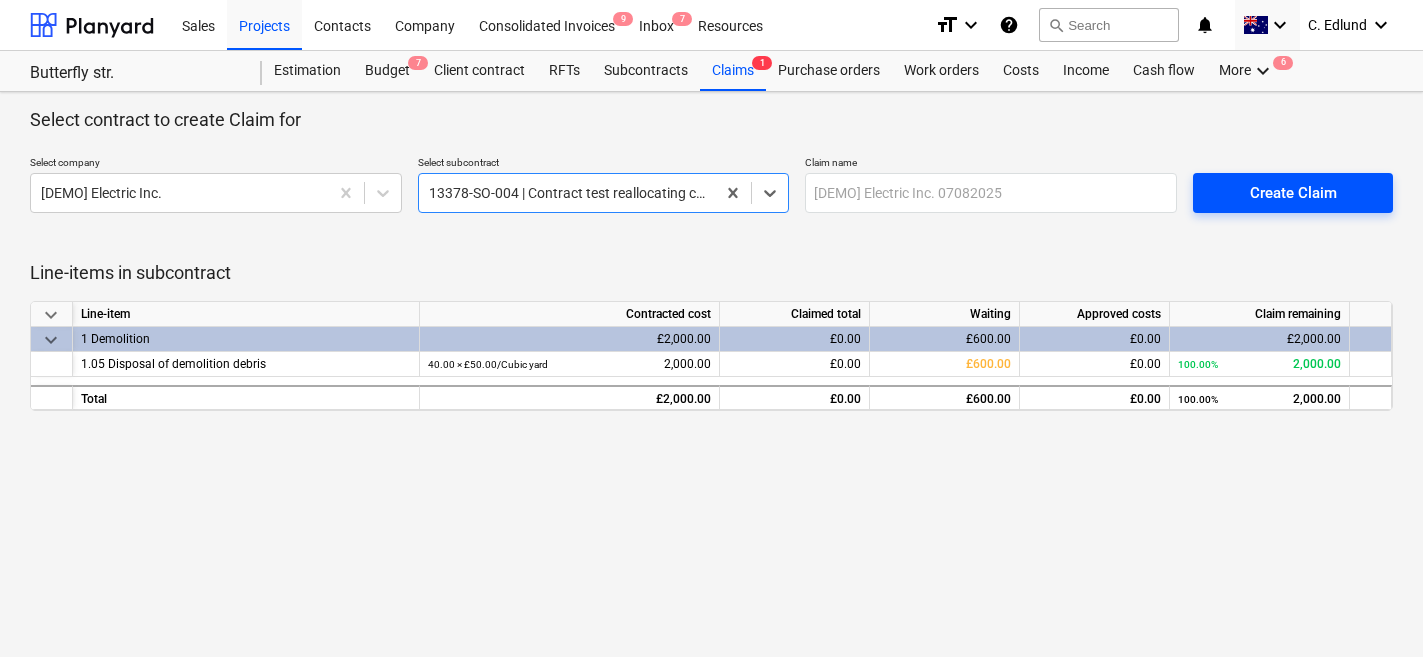 click on "Create Claim" at bounding box center (1293, 193) 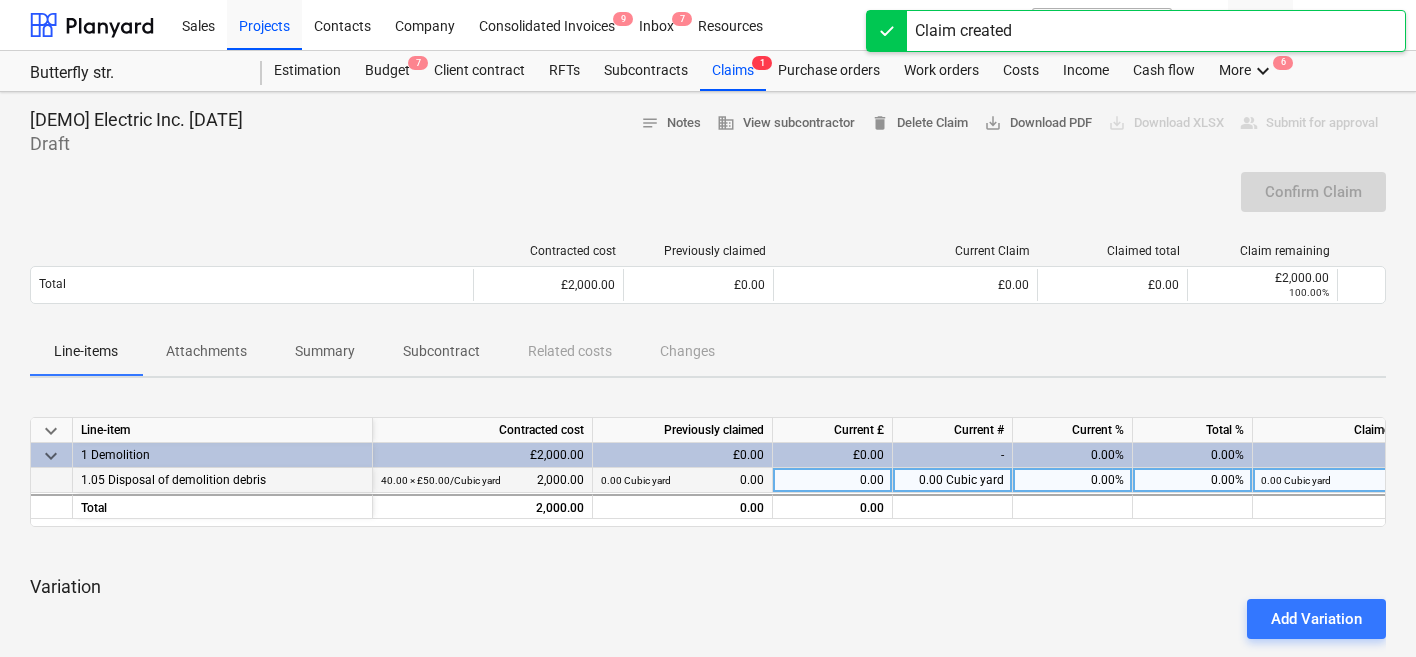 click on "0.00" at bounding box center [833, 480] 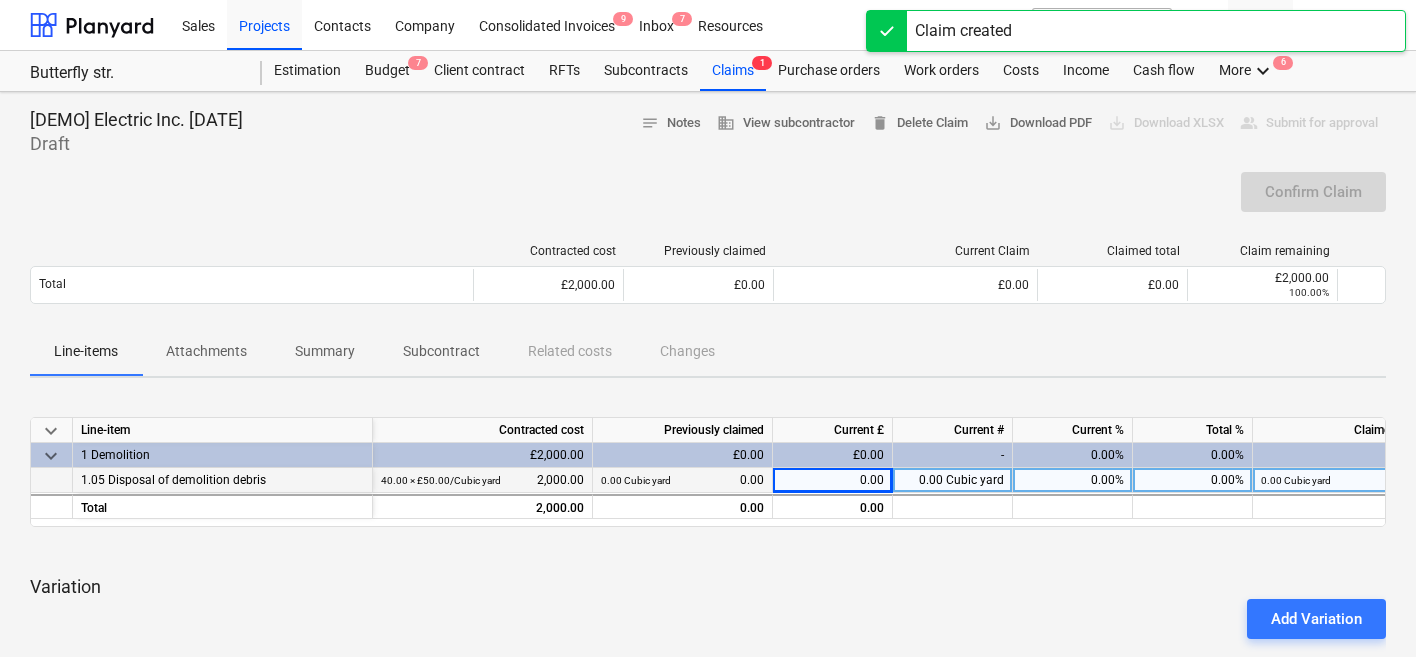 click on "0.00   Cubic yard" at bounding box center [953, 480] 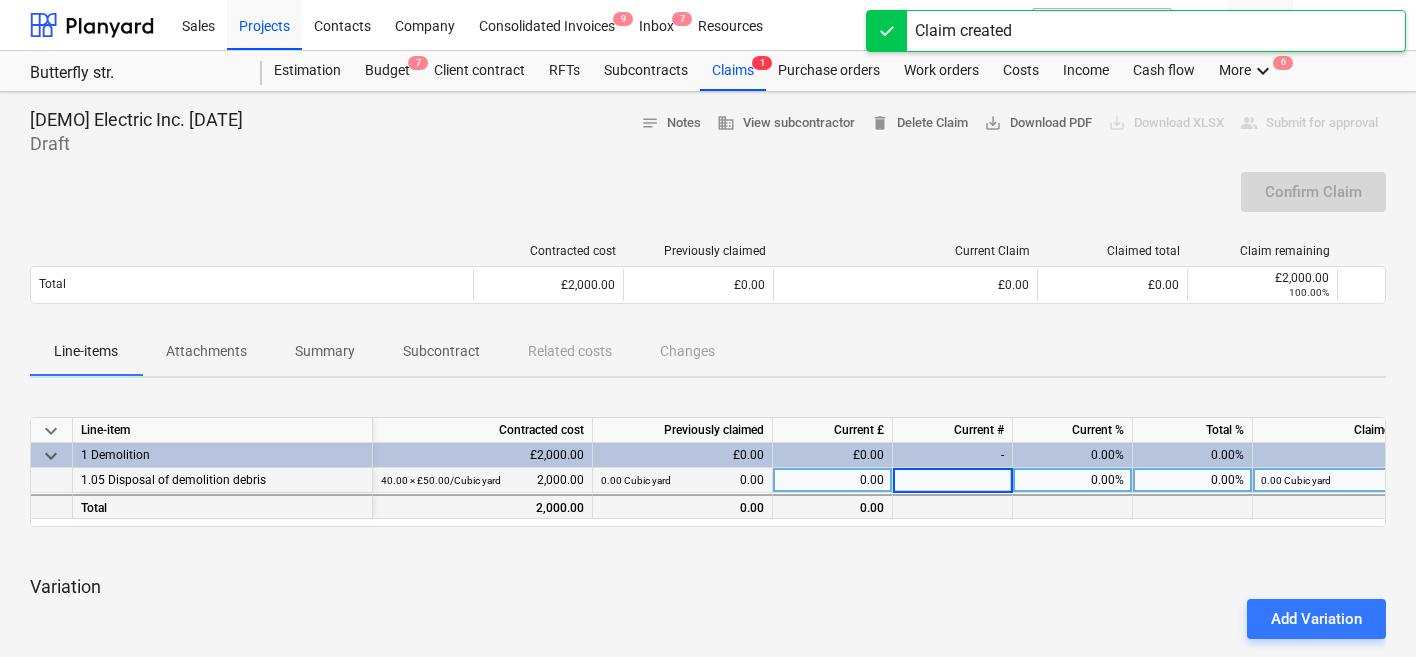 click at bounding box center (1073, 506) 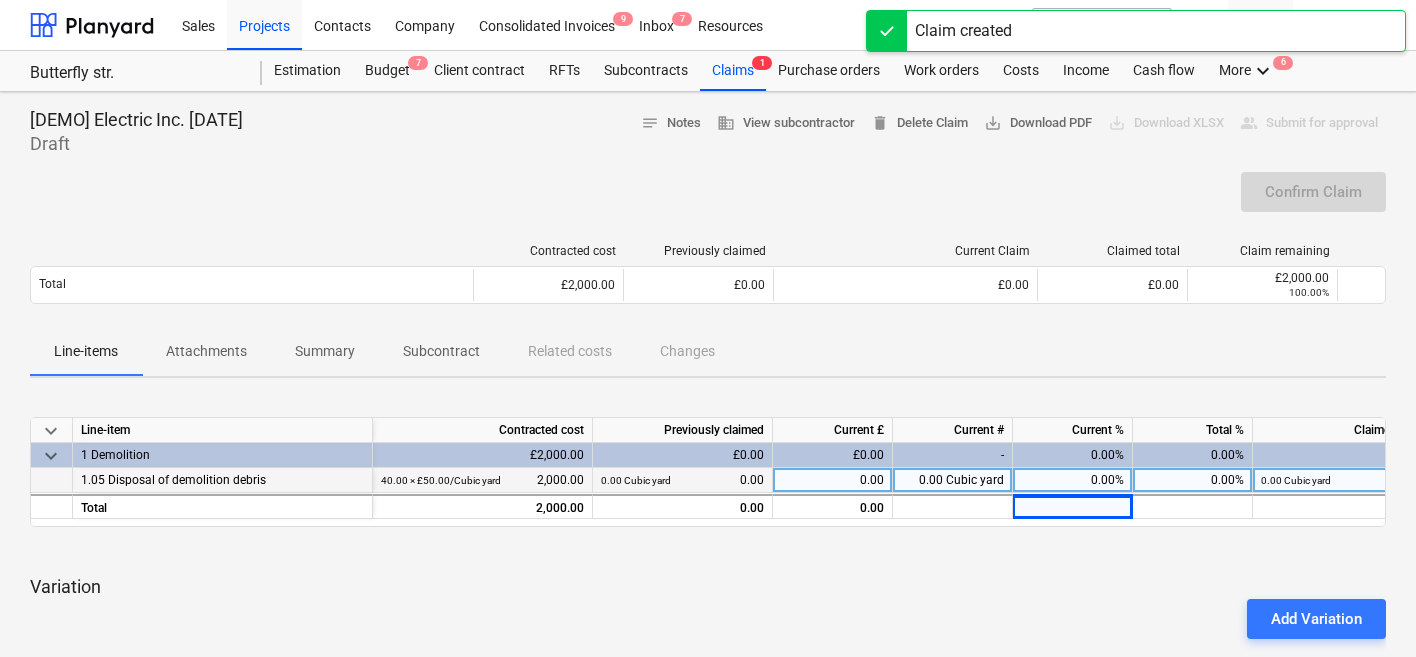 click on "0.00%" at bounding box center (1073, 480) 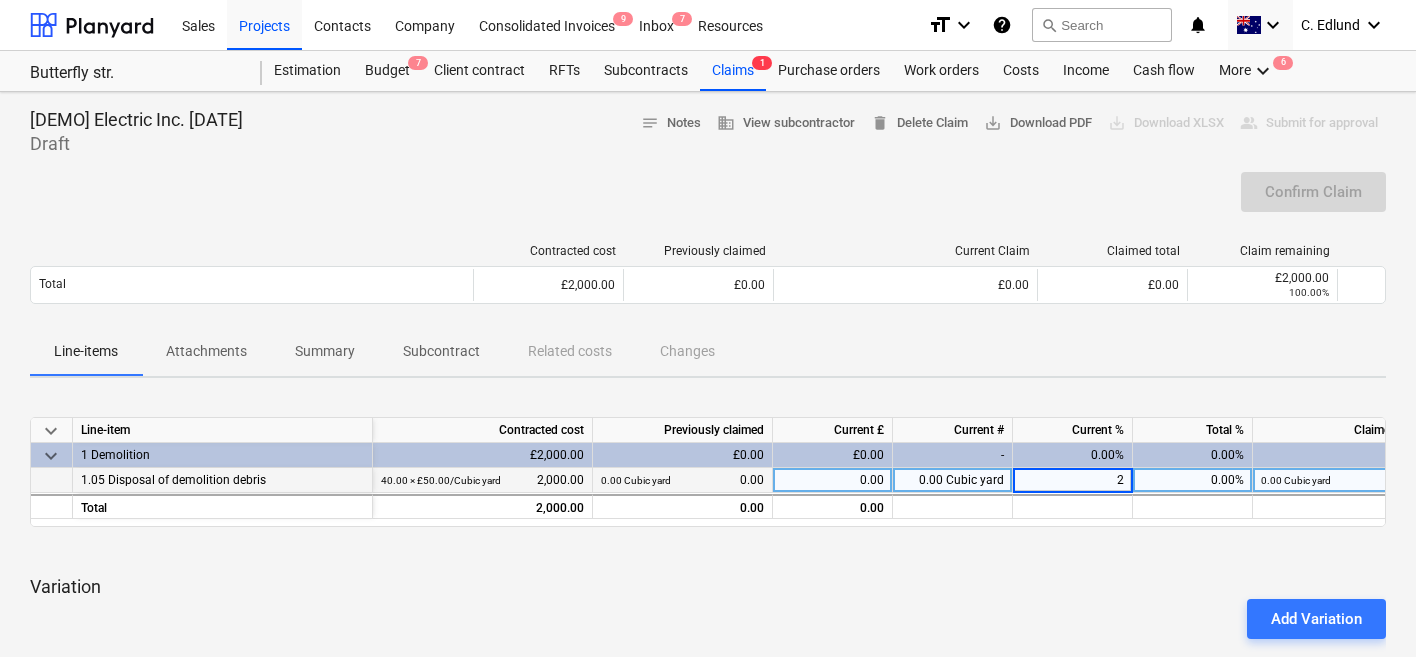 type on "20" 